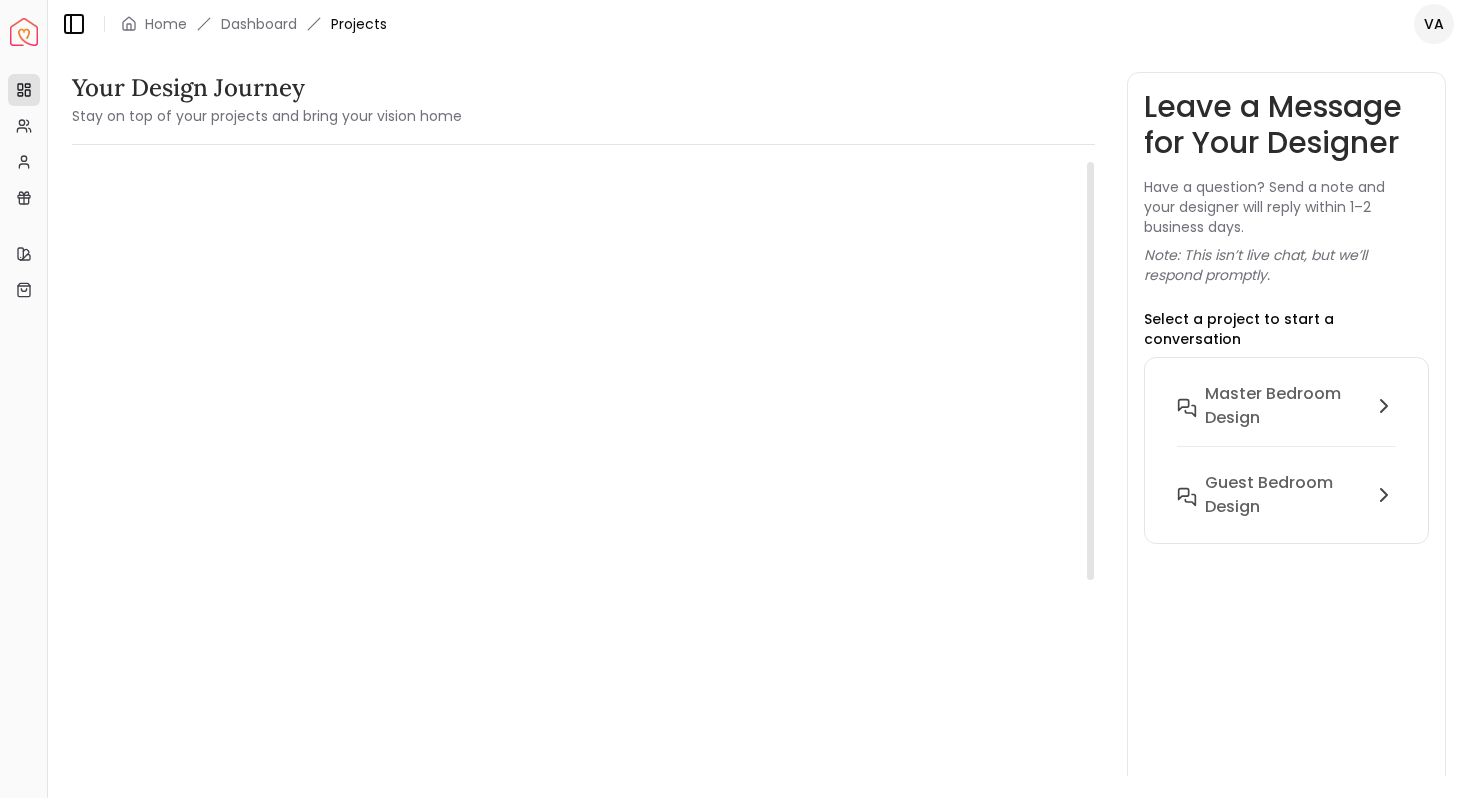 scroll, scrollTop: 0, scrollLeft: 0, axis: both 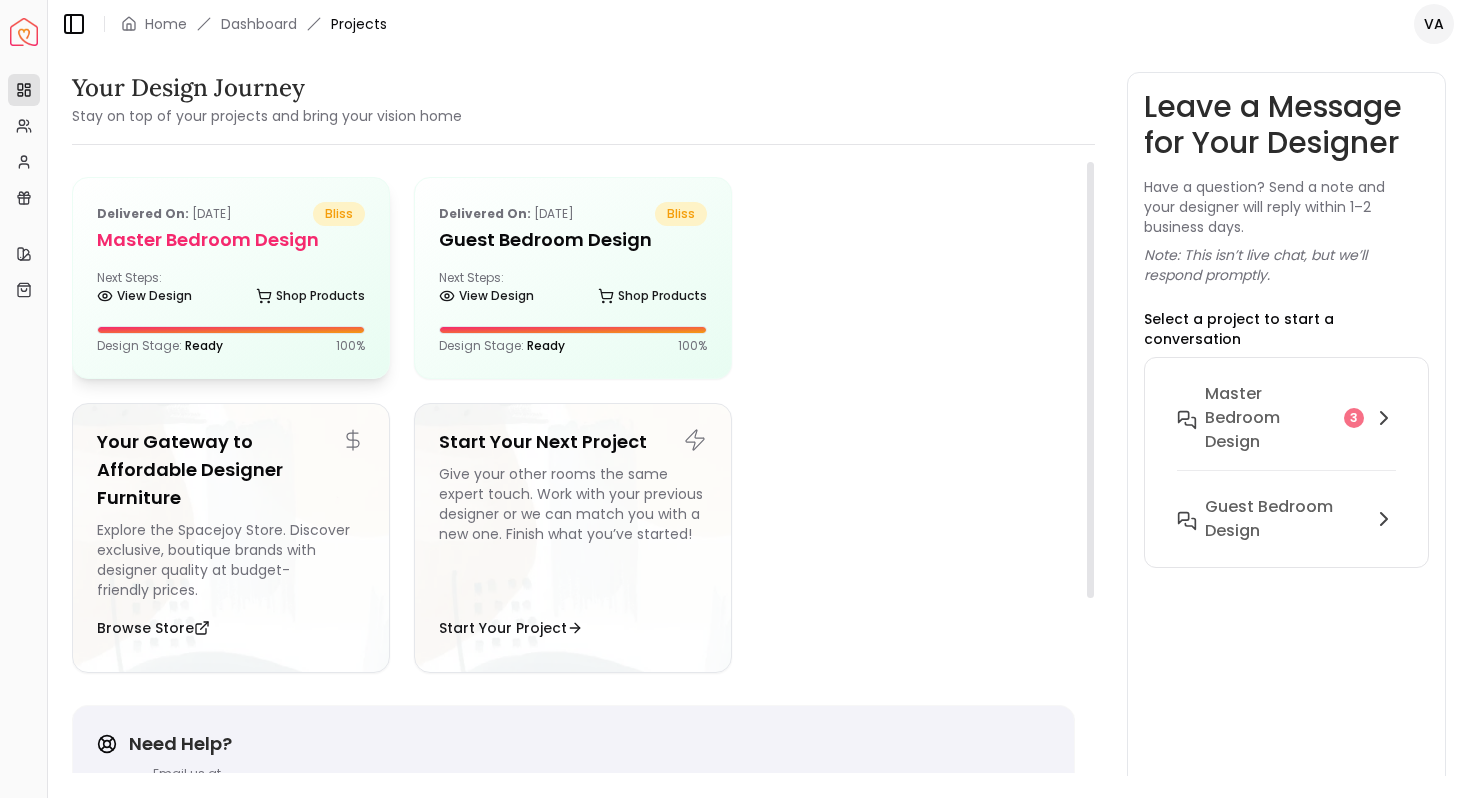 click on "Next Steps: View Design Shop Products" at bounding box center (231, 290) 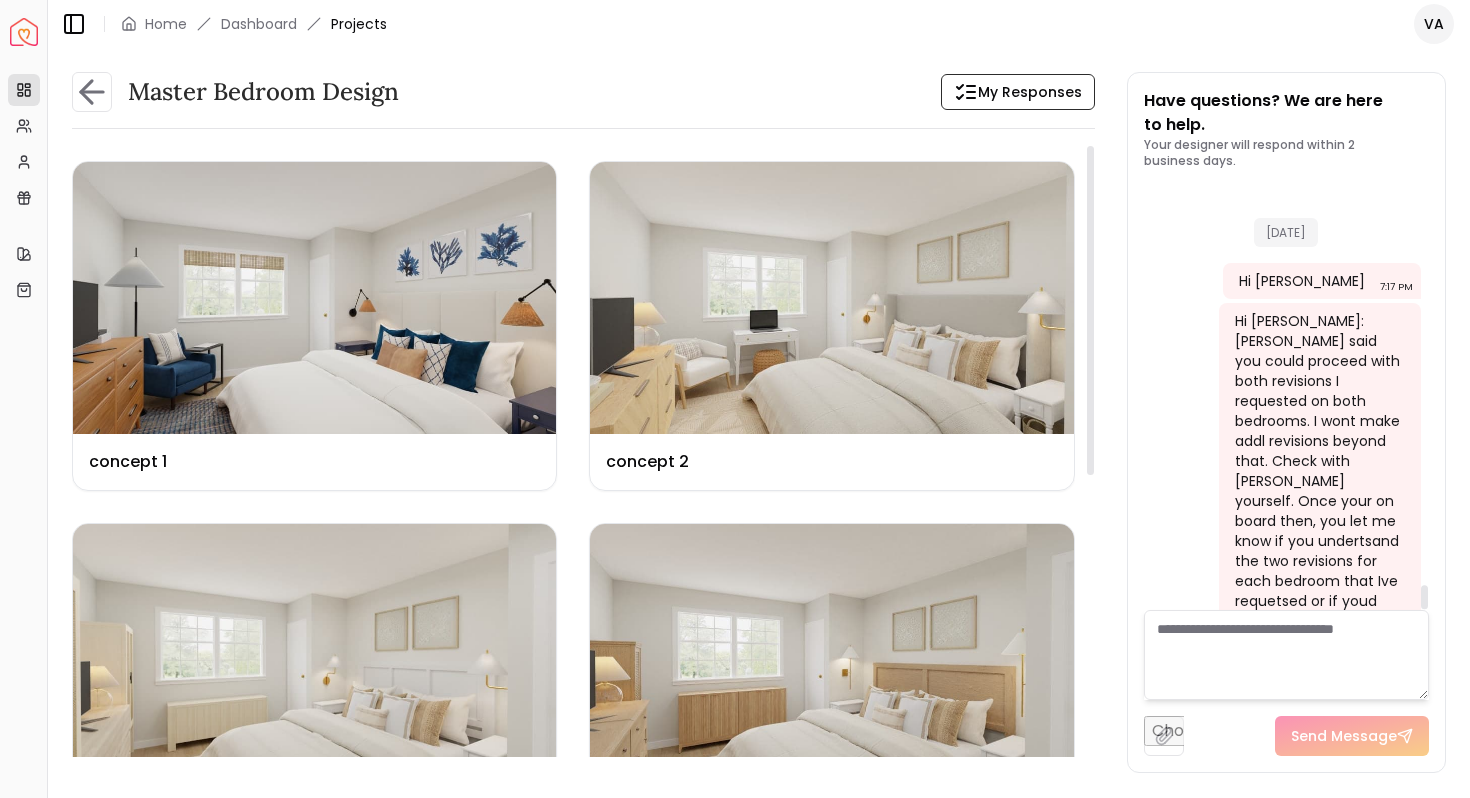 scroll, scrollTop: 7107, scrollLeft: 0, axis: vertical 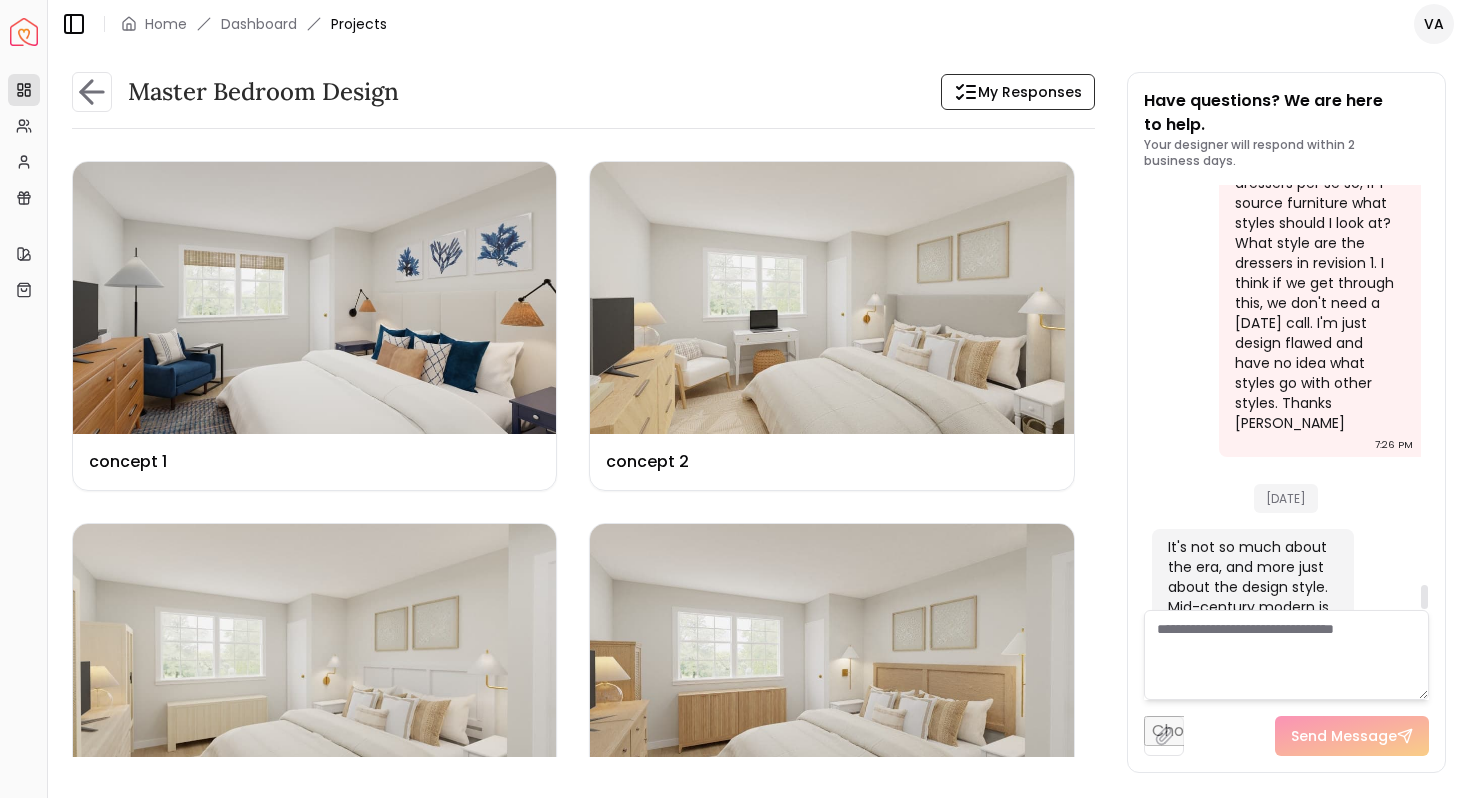 click at bounding box center (1424, 597) 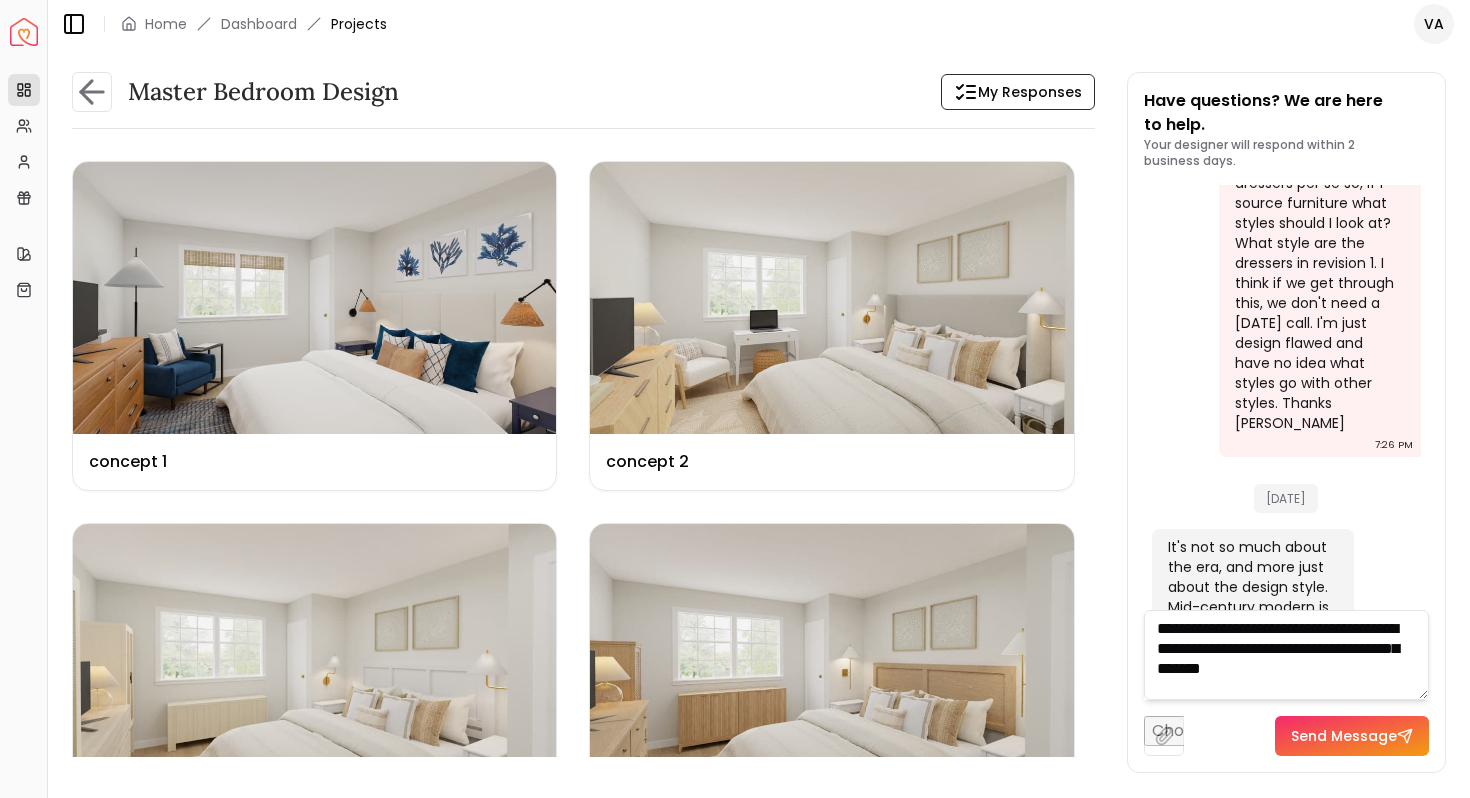 scroll, scrollTop: 1, scrollLeft: 0, axis: vertical 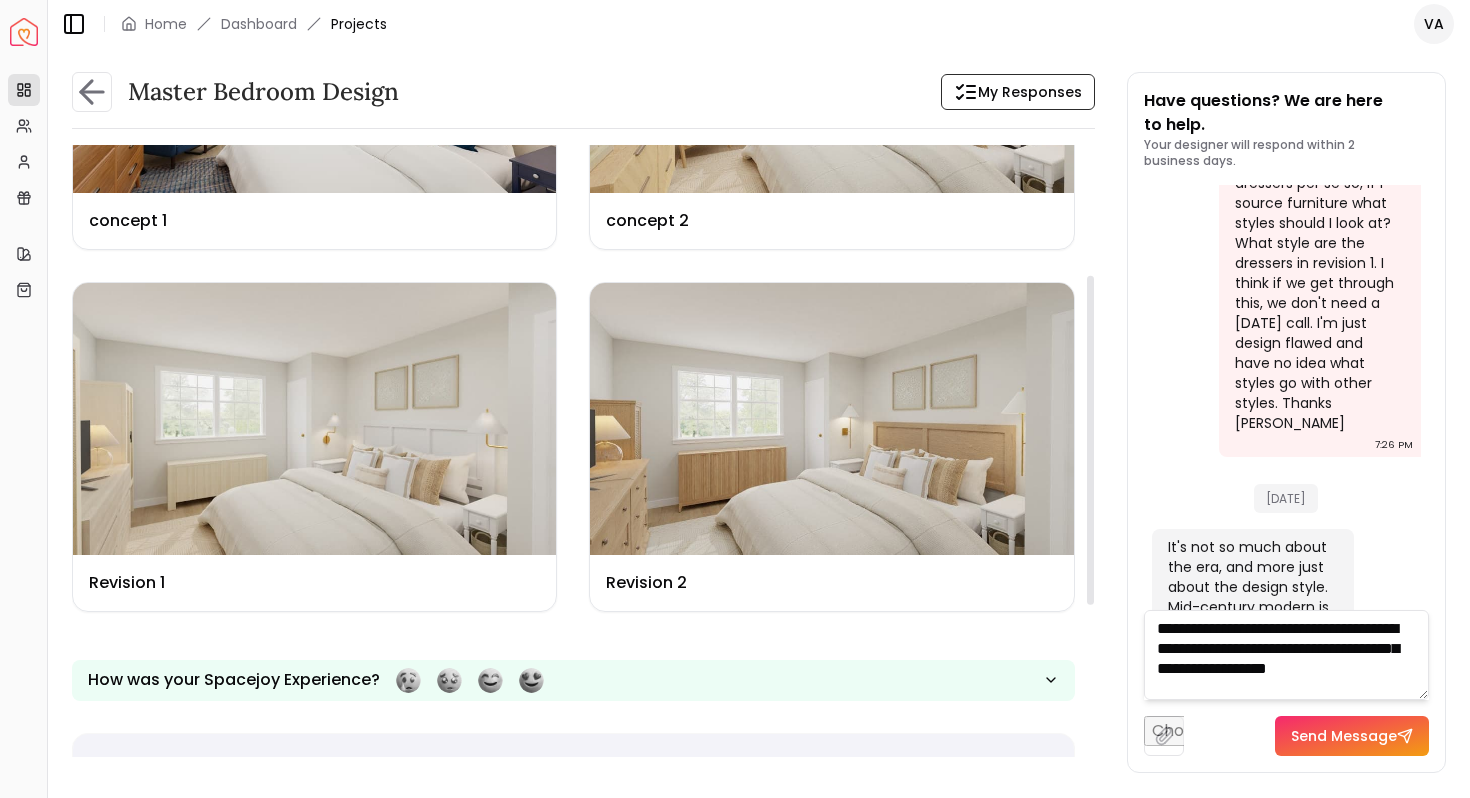 drag, startPoint x: 1086, startPoint y: 399, endPoint x: 1075, endPoint y: 528, distance: 129.46814 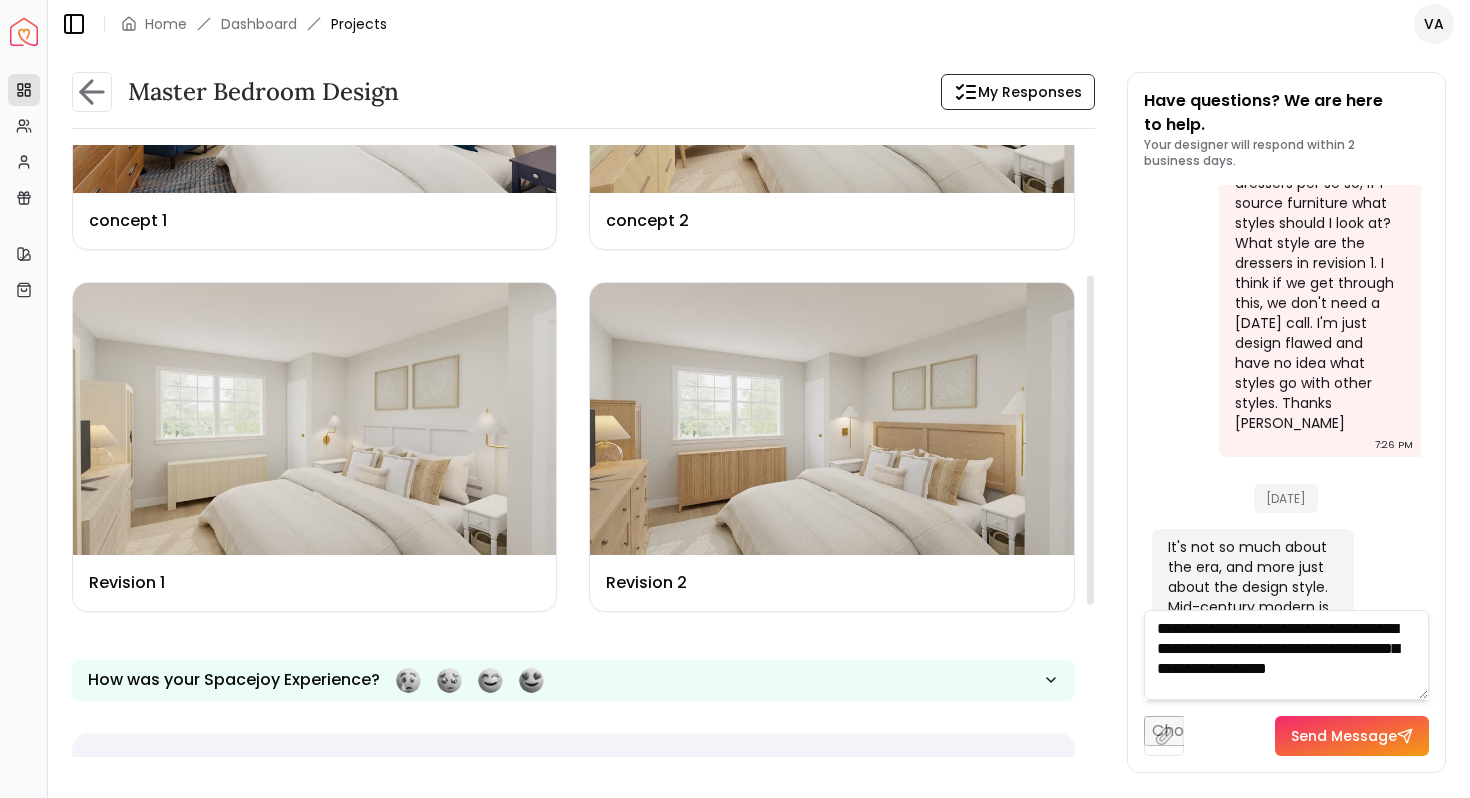 click at bounding box center [1090, 440] 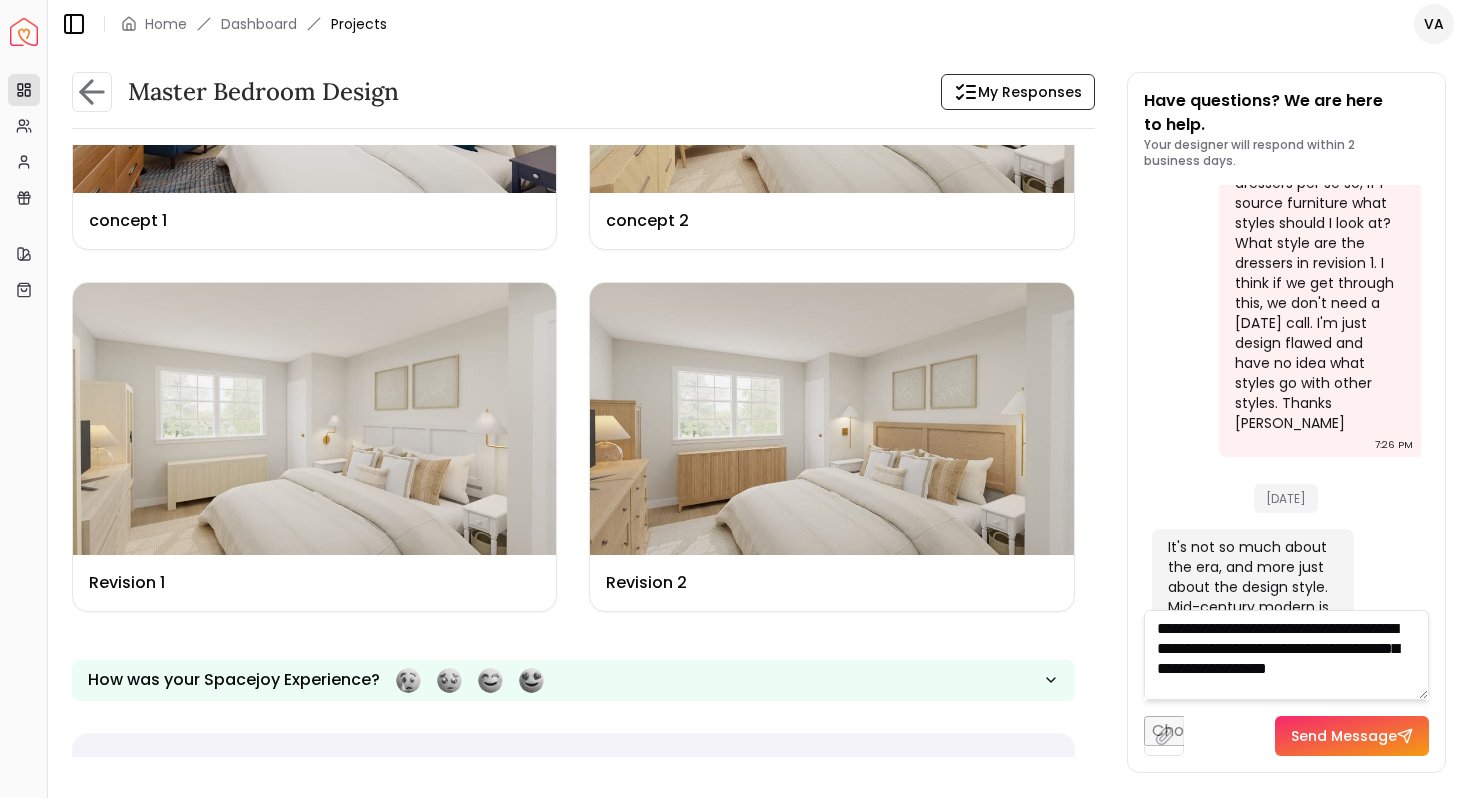 click on "**********" at bounding box center [1287, 655] 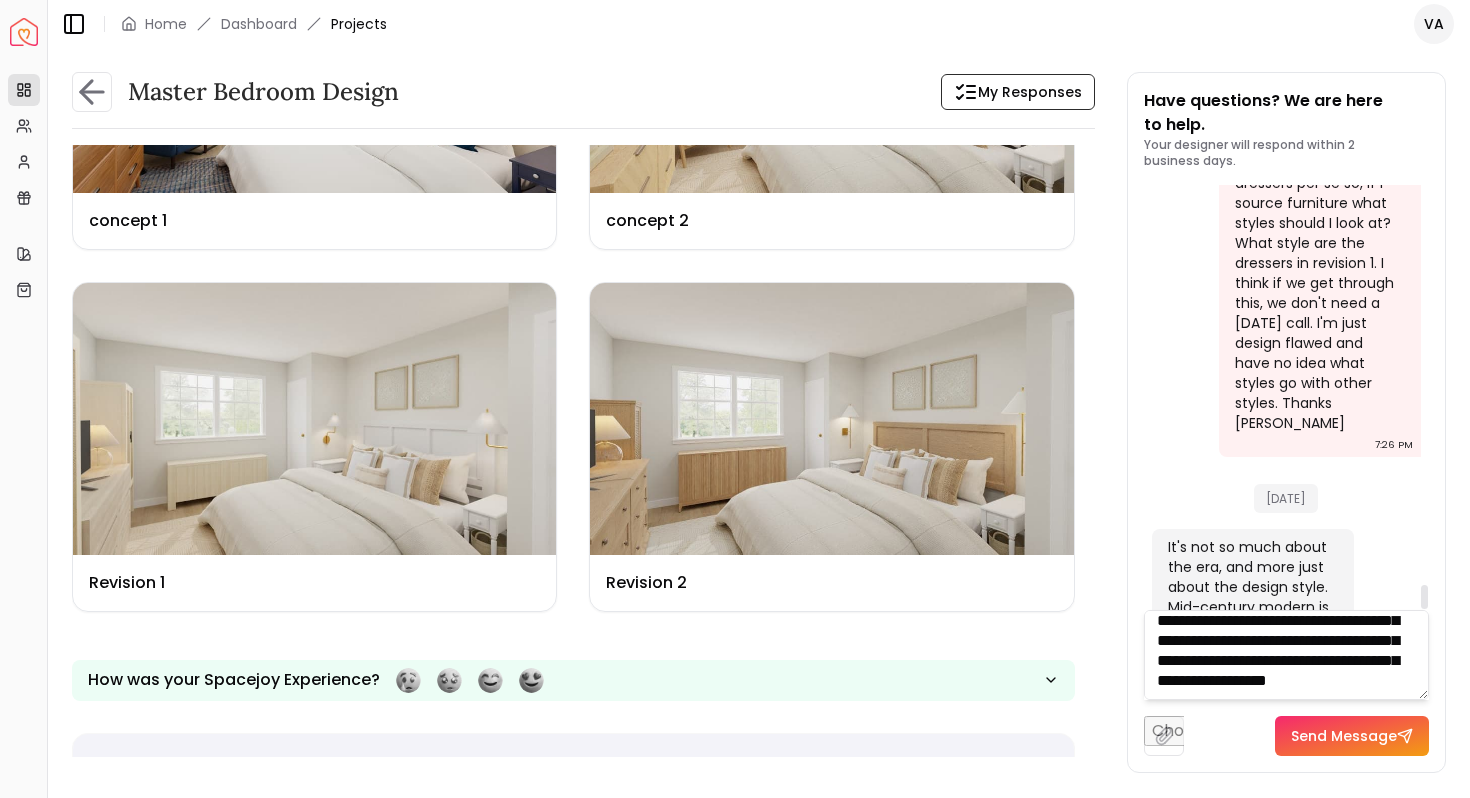 scroll, scrollTop: 121, scrollLeft: 0, axis: vertical 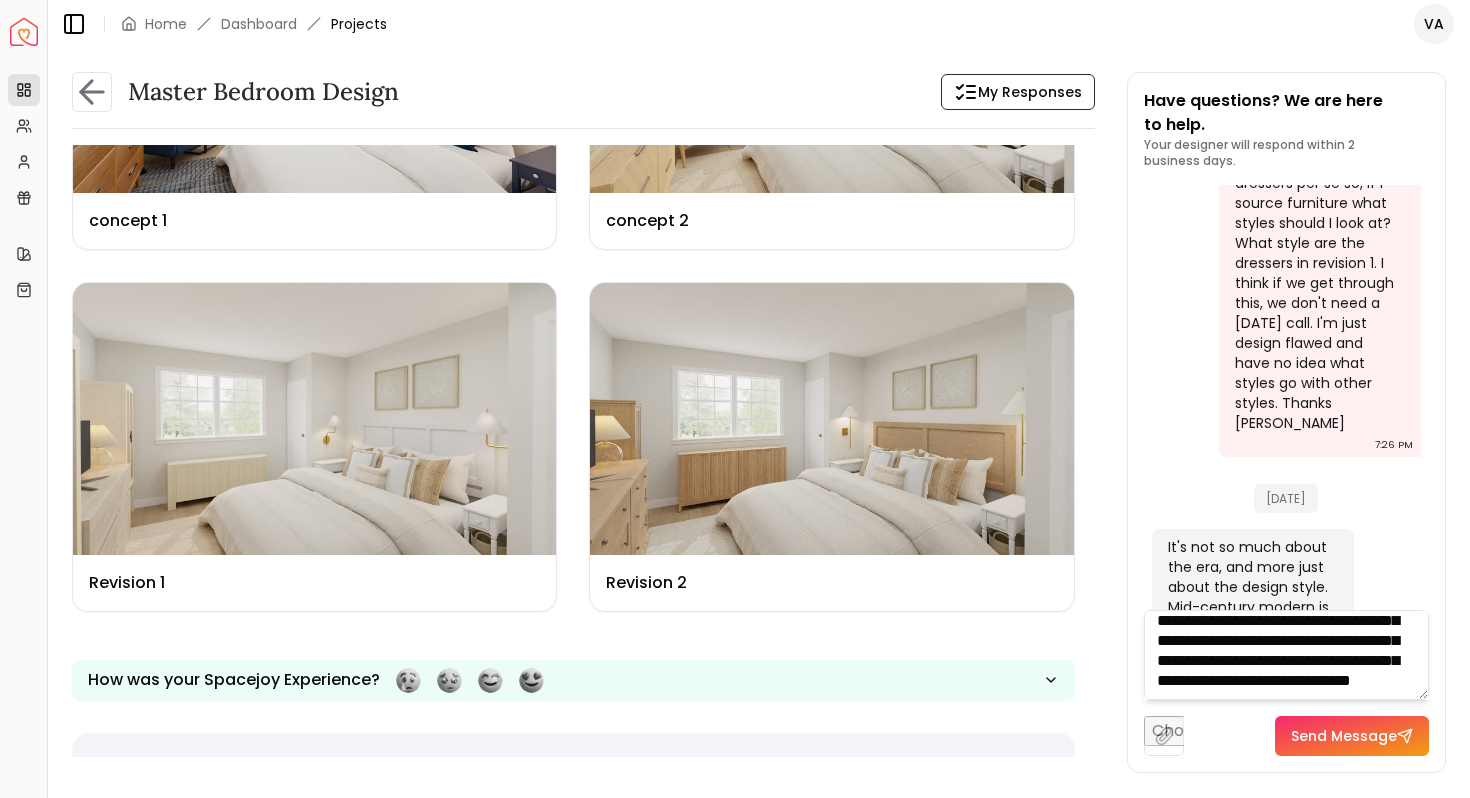 click on "**********" at bounding box center [1287, 655] 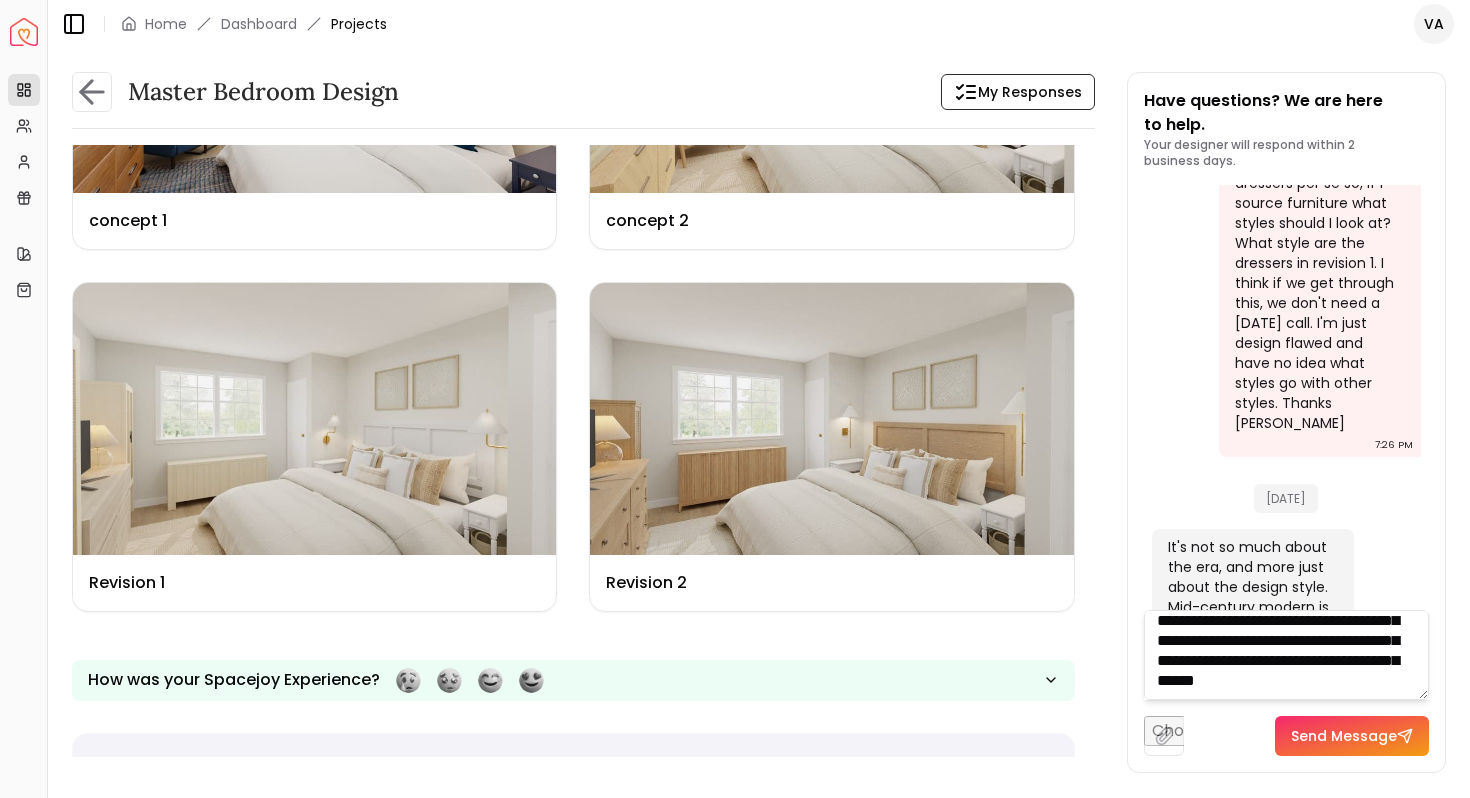 scroll, scrollTop: 141, scrollLeft: 0, axis: vertical 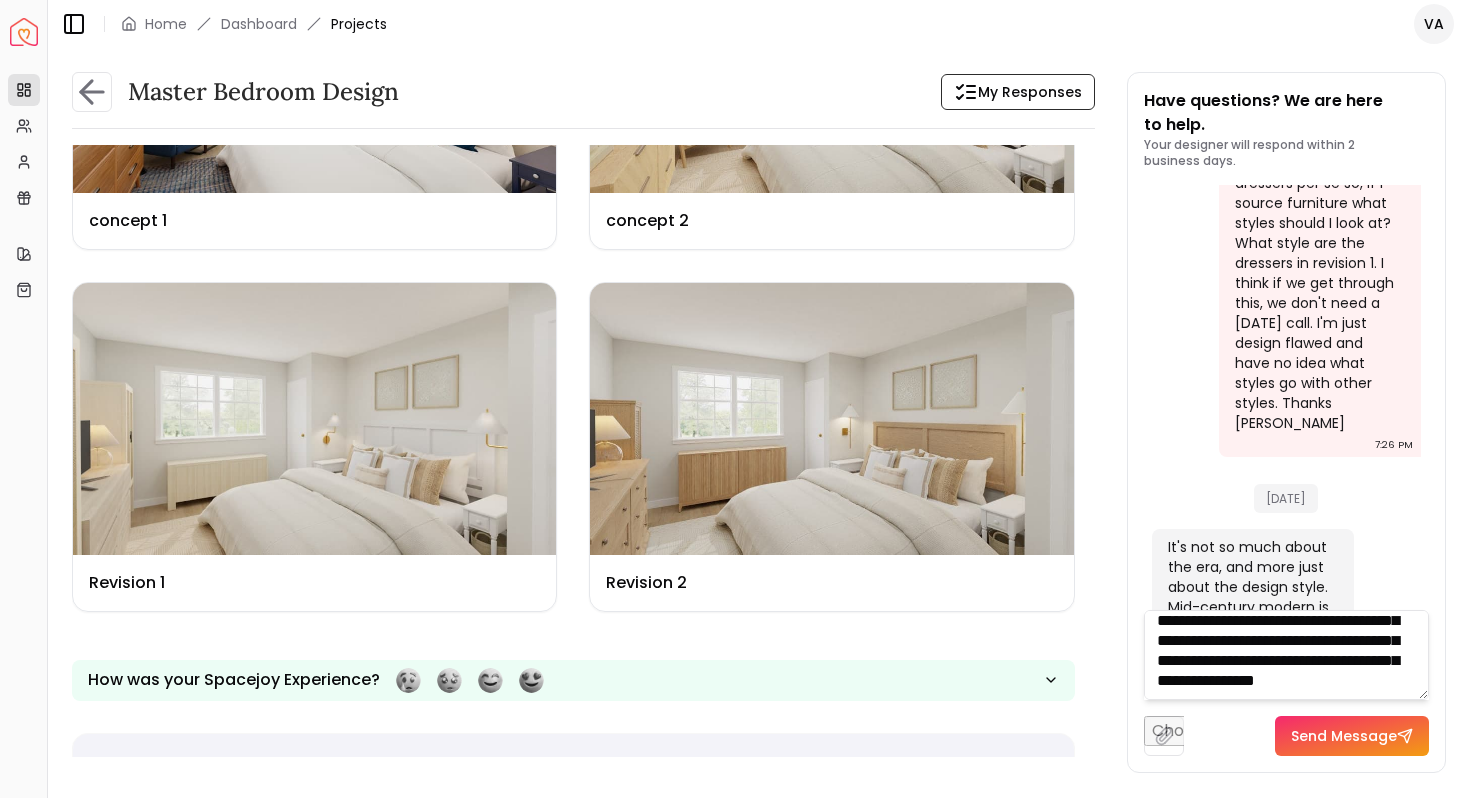 type on "**********" 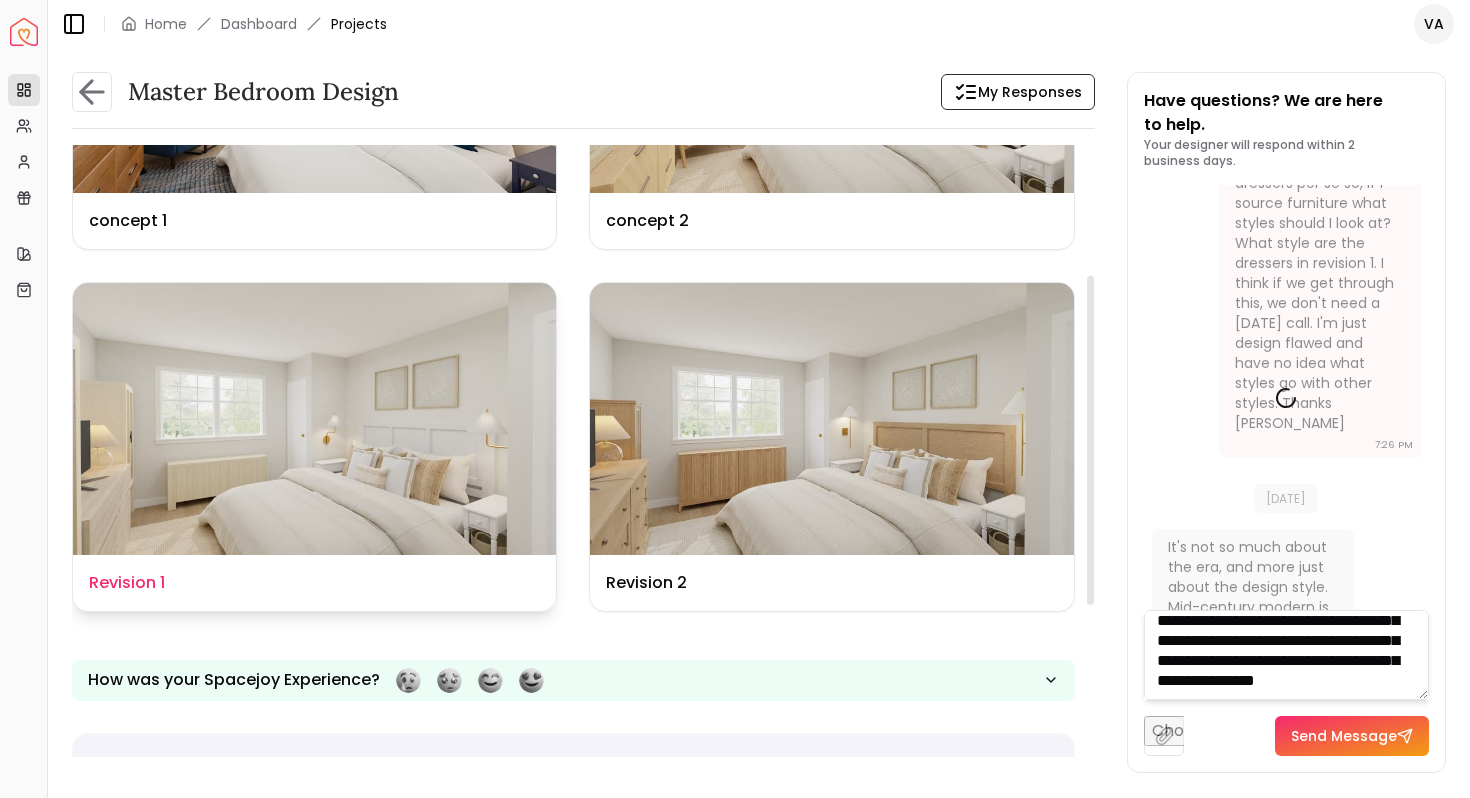 type 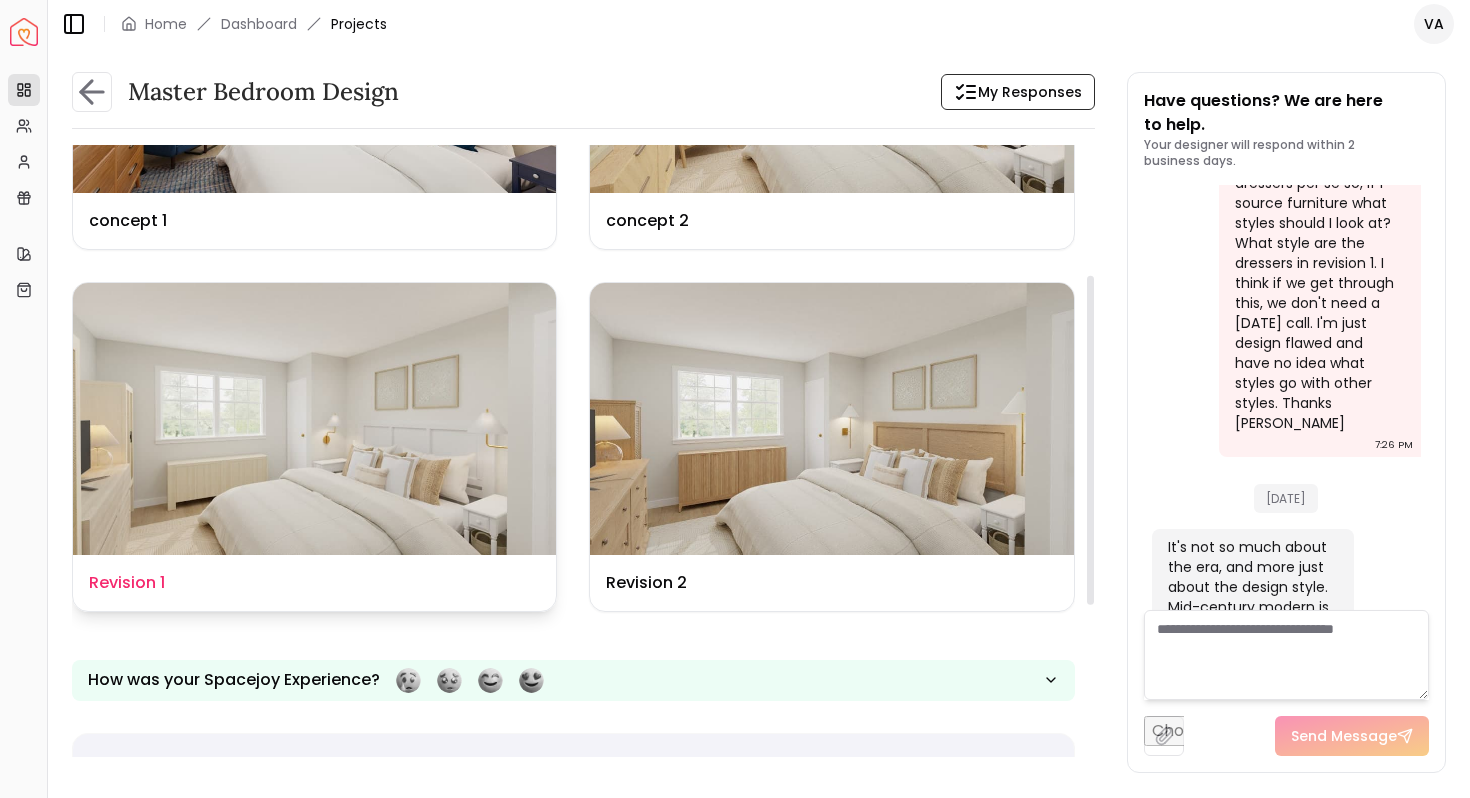 scroll, scrollTop: 0, scrollLeft: 0, axis: both 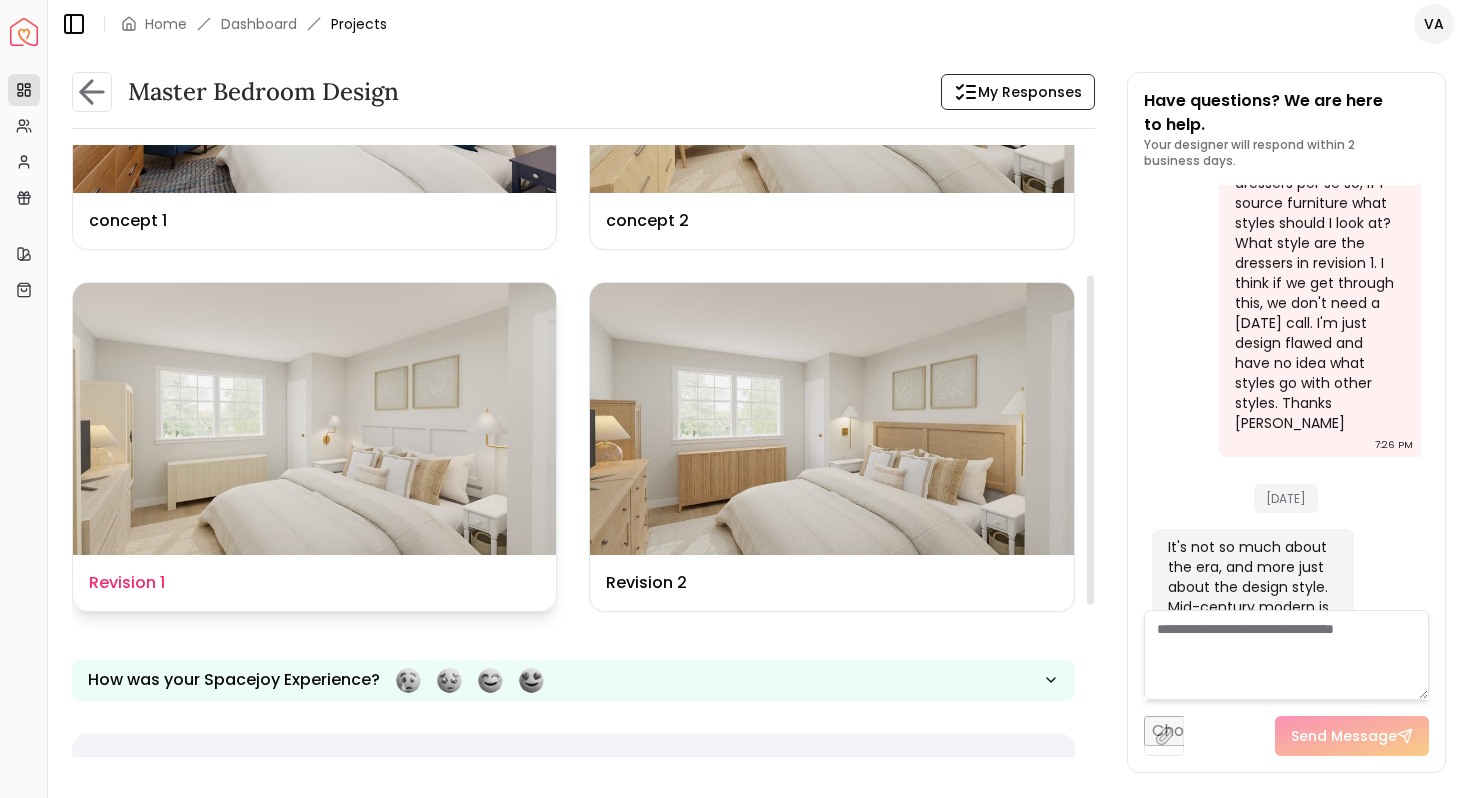 click at bounding box center (314, 419) 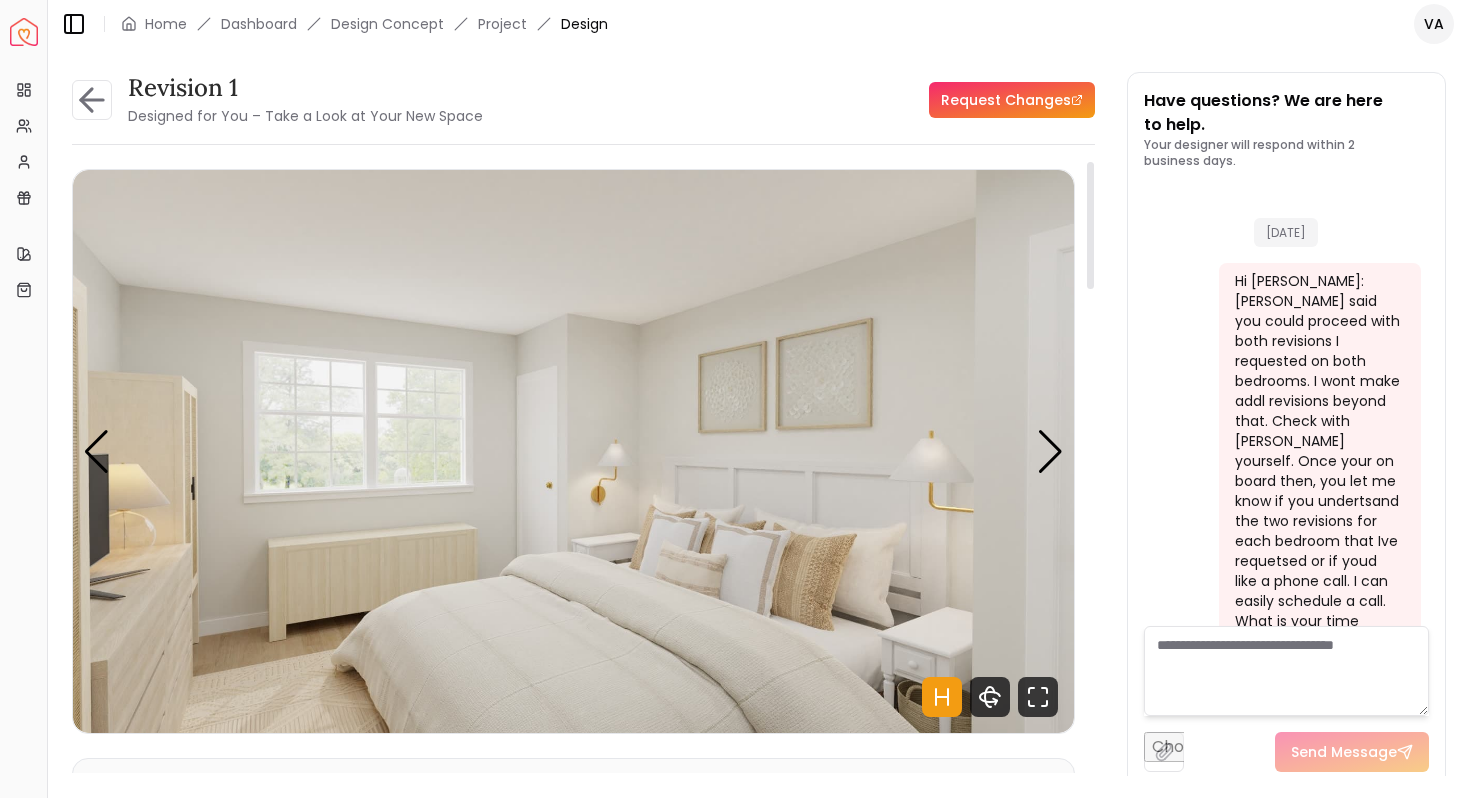 scroll, scrollTop: 7347, scrollLeft: 0, axis: vertical 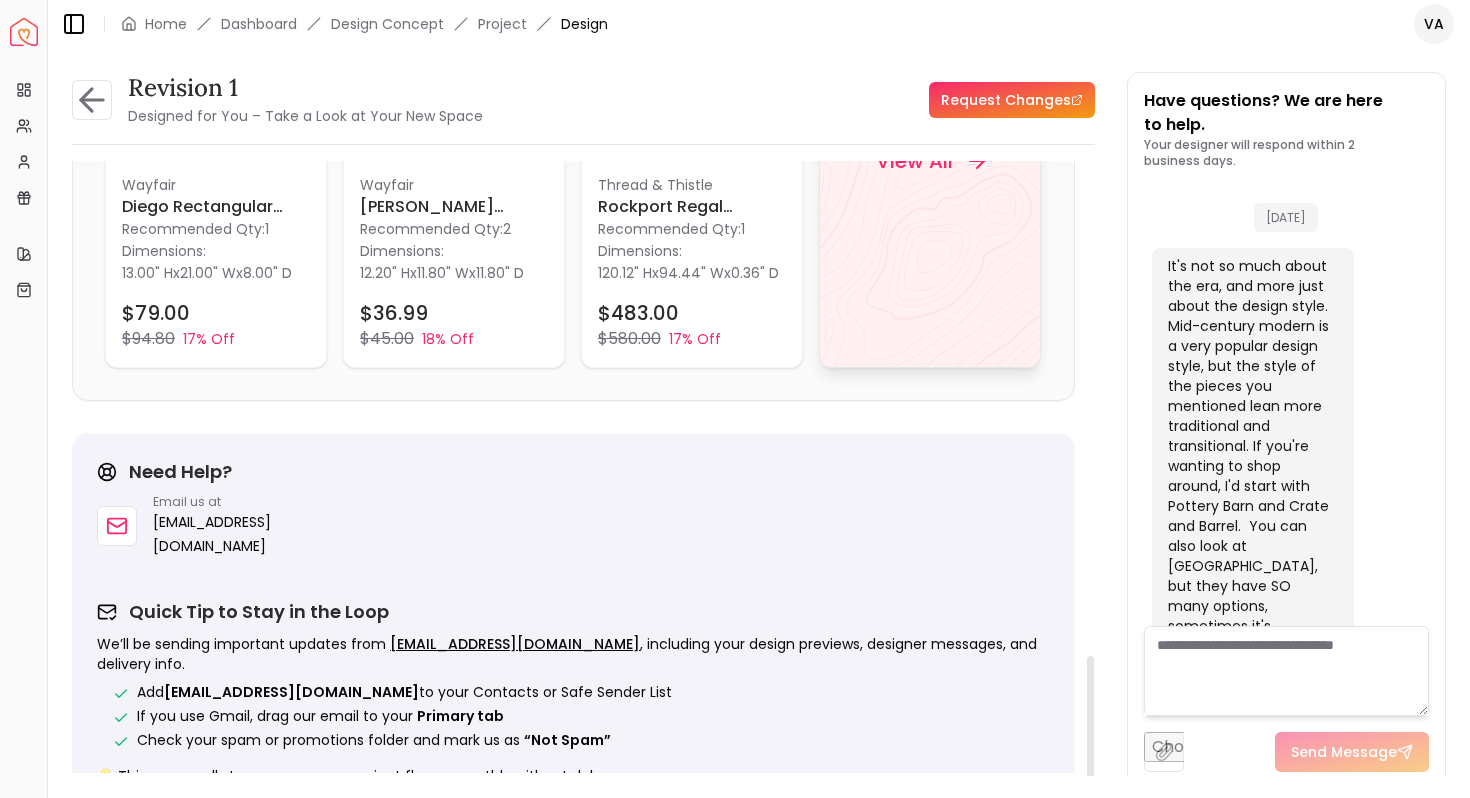 click on "View All" at bounding box center [930, 161] 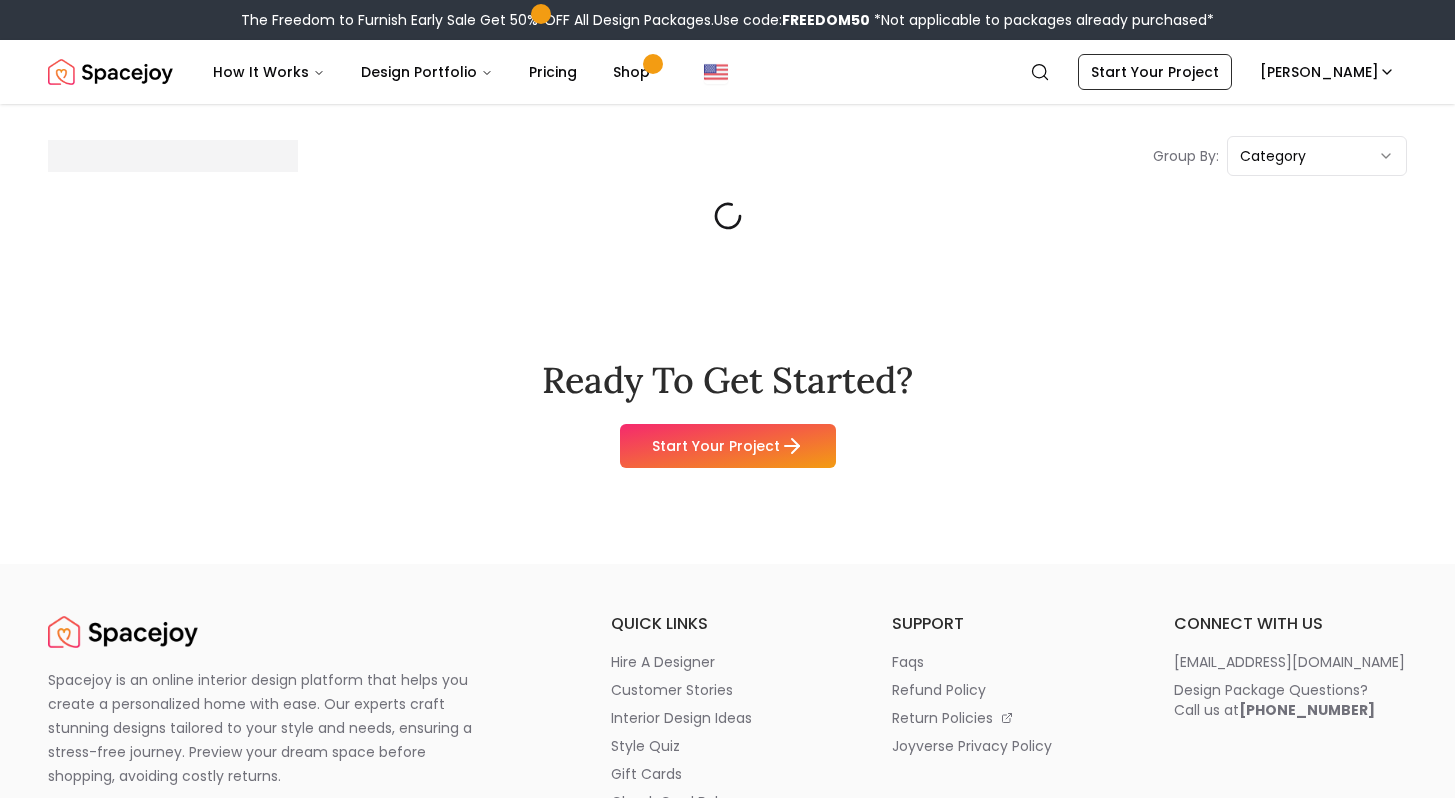 scroll, scrollTop: 0, scrollLeft: 0, axis: both 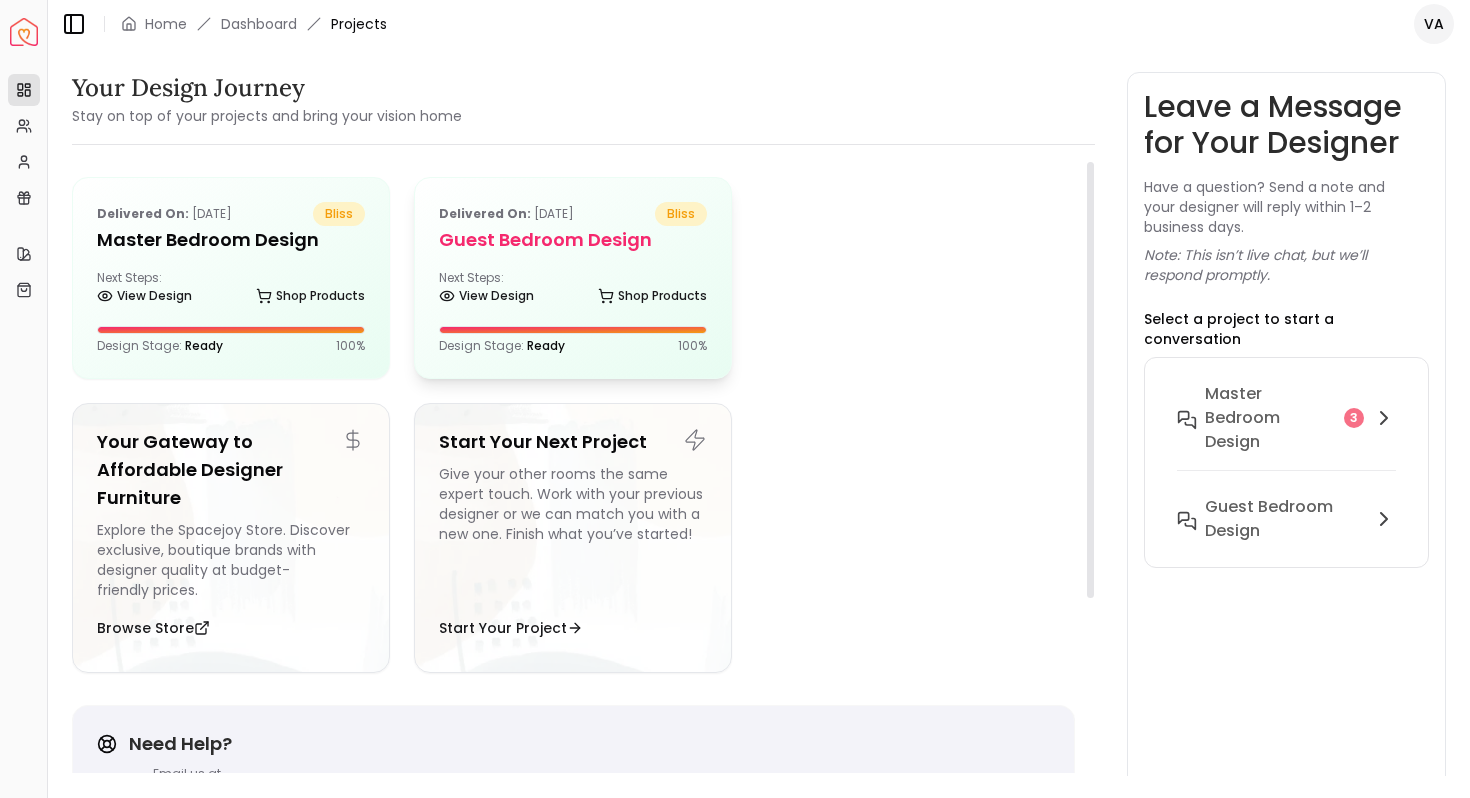 click on "Guest Bedroom design" at bounding box center (573, 240) 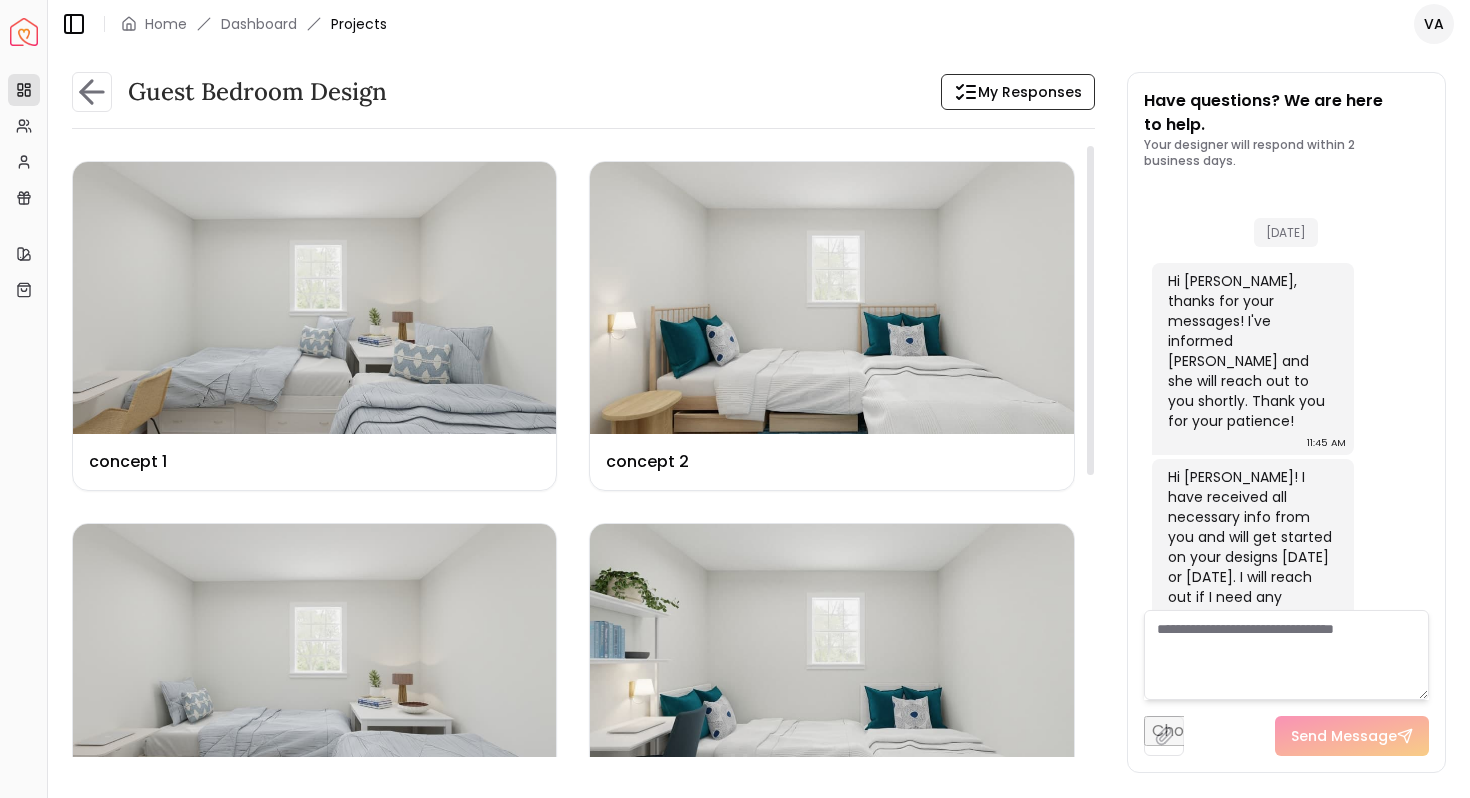 scroll, scrollTop: 12401, scrollLeft: 0, axis: vertical 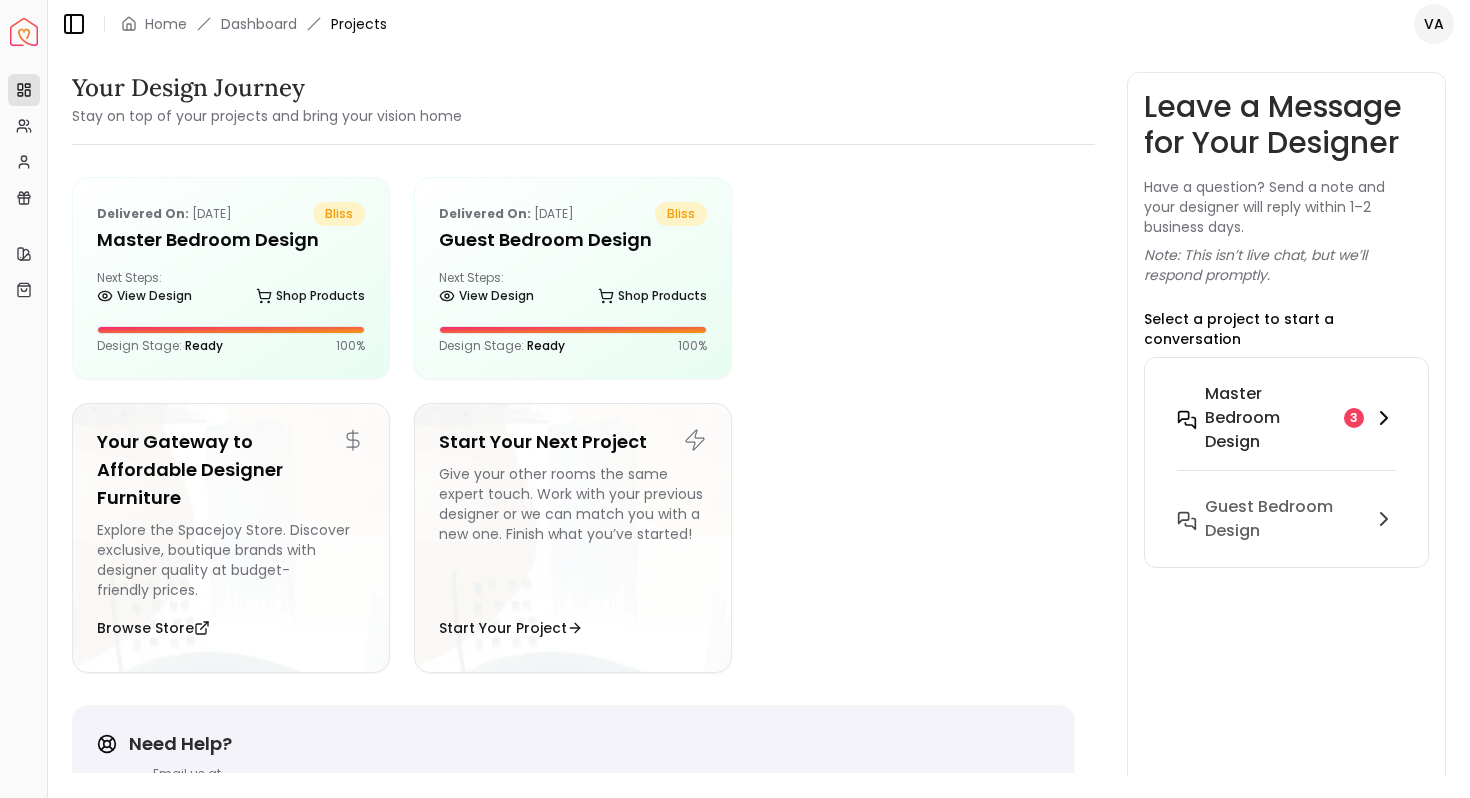 click on "Master Bedroom design" at bounding box center (1271, 418) 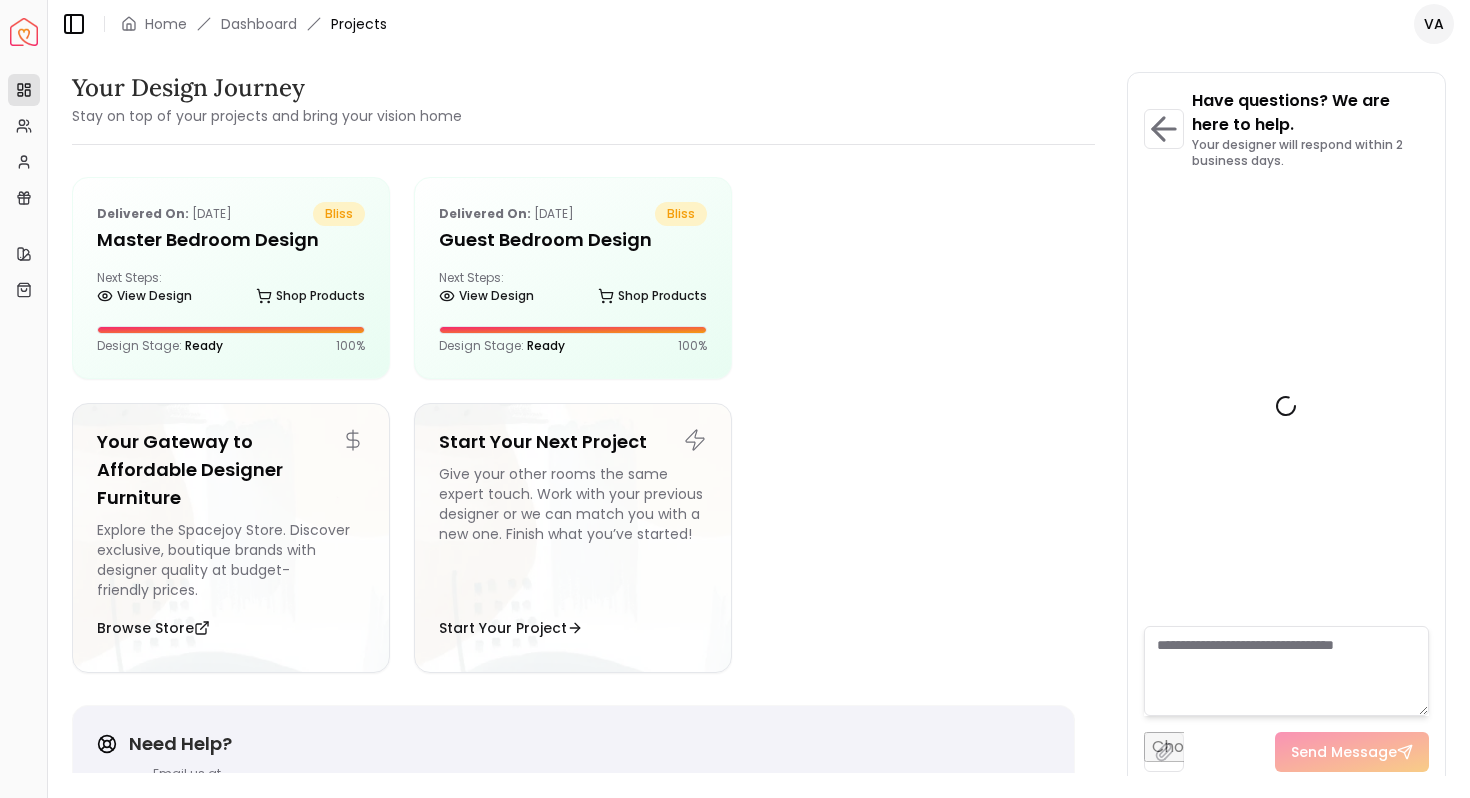 scroll, scrollTop: 7347, scrollLeft: 0, axis: vertical 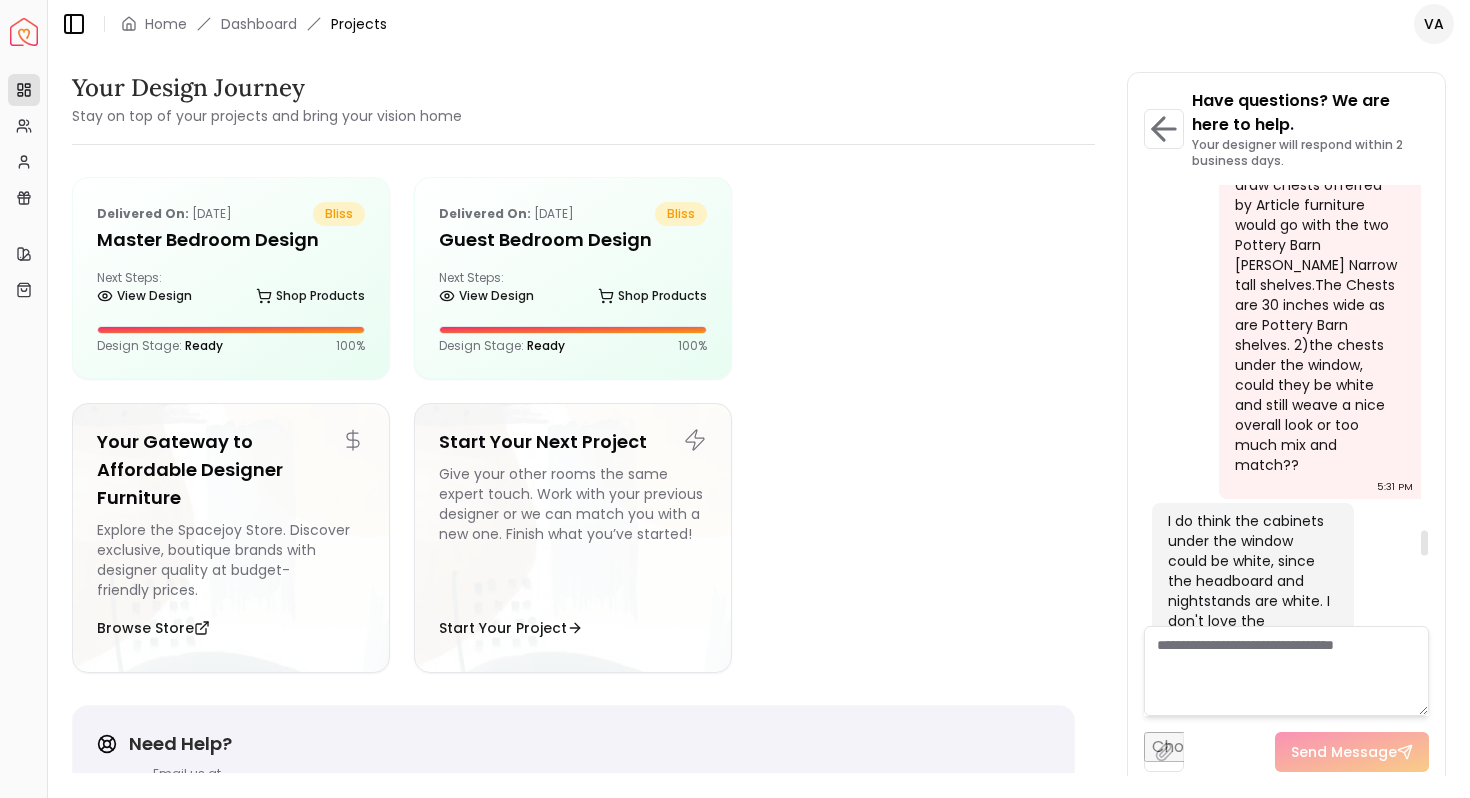 drag, startPoint x: 1425, startPoint y: 609, endPoint x: 1425, endPoint y: 539, distance: 70 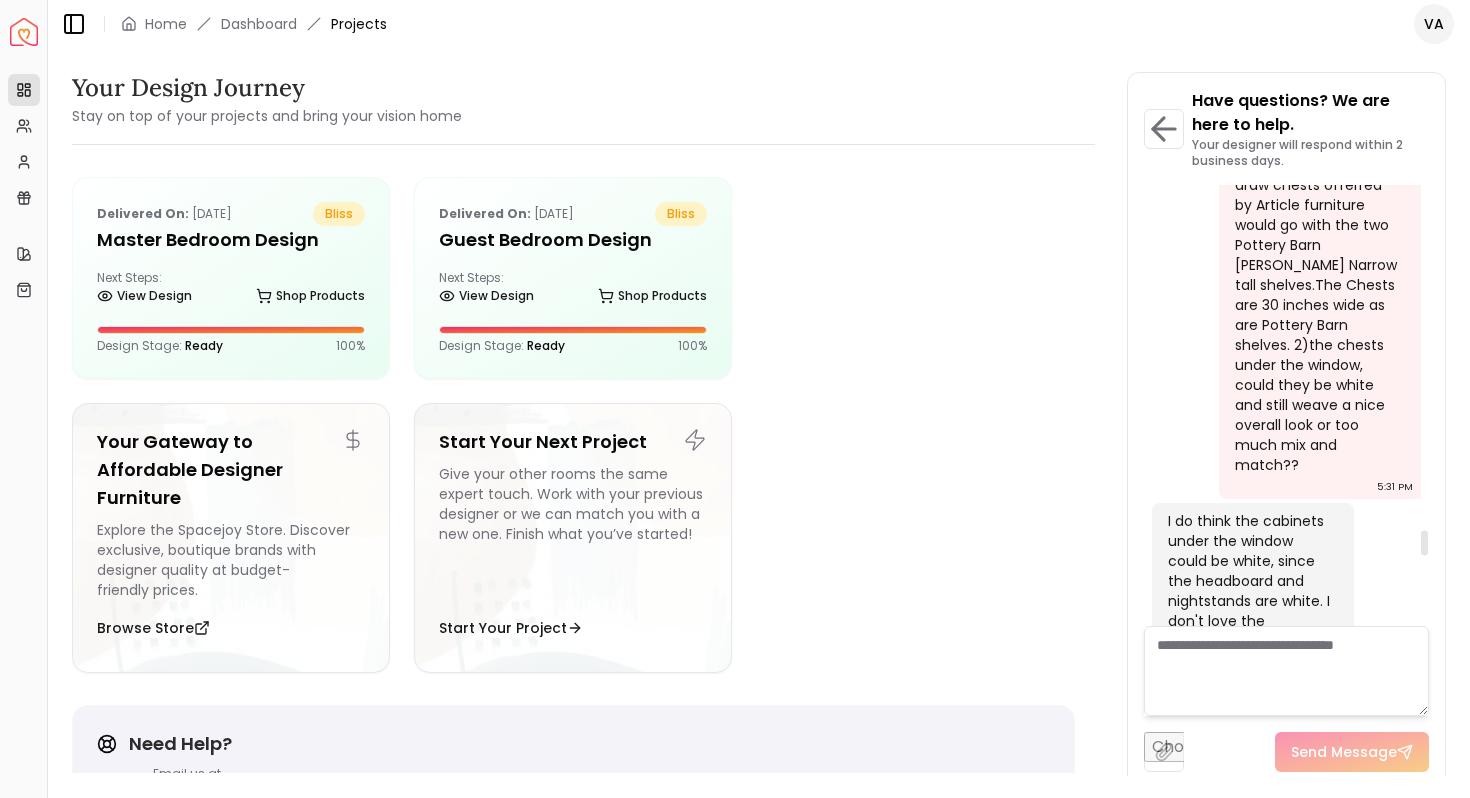 click at bounding box center (1424, 543) 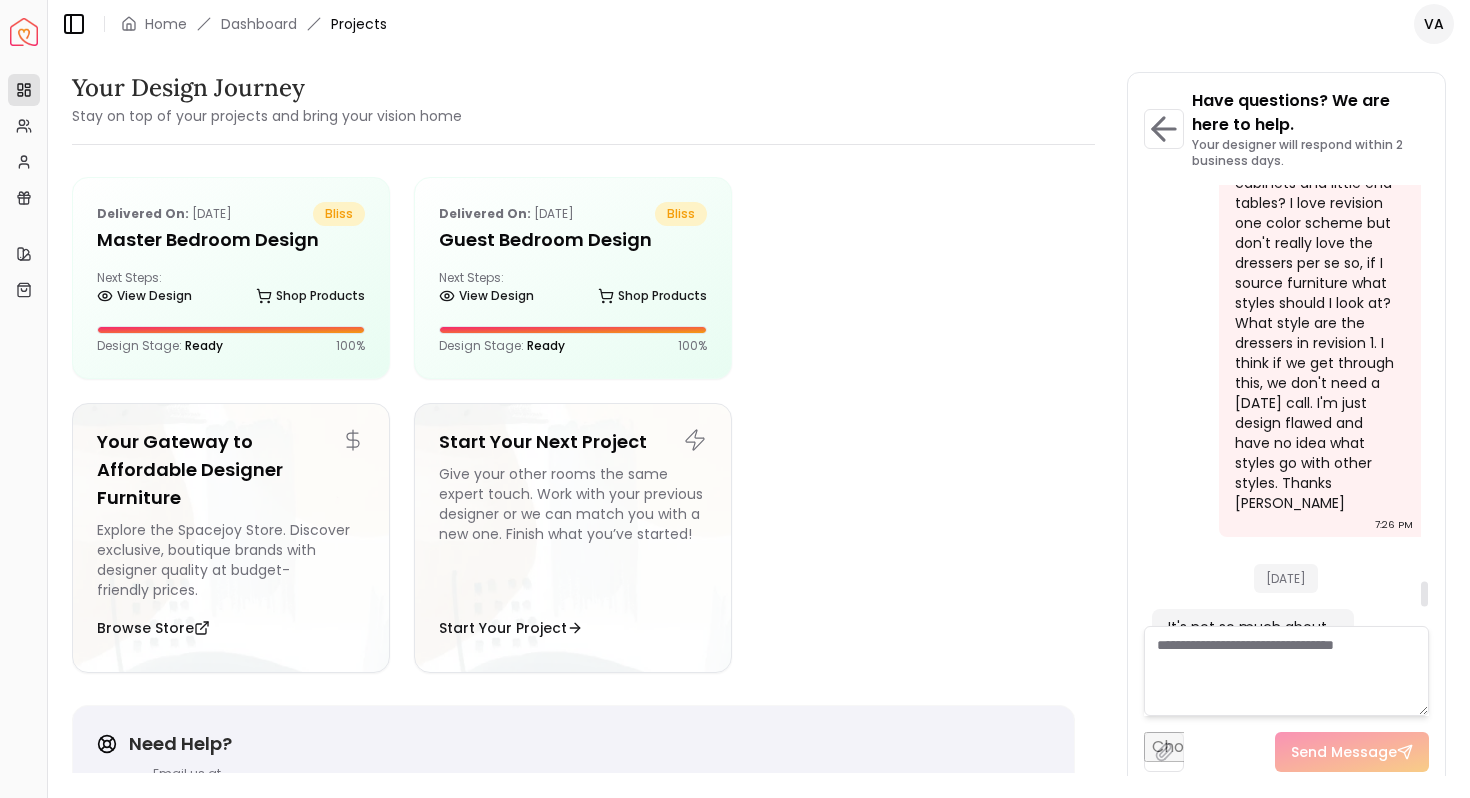 scroll, scrollTop: 7018, scrollLeft: 0, axis: vertical 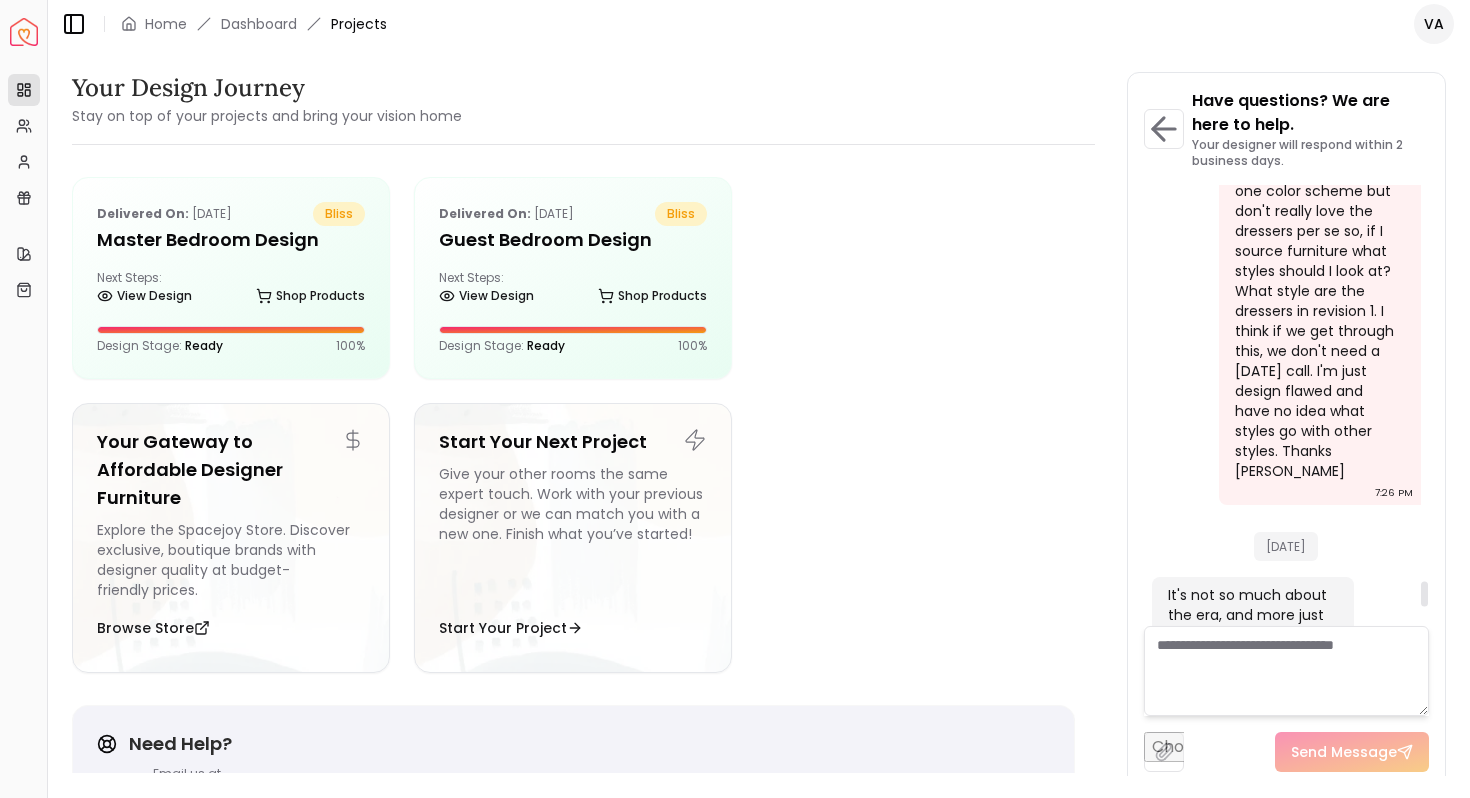 drag, startPoint x: 1422, startPoint y: 544, endPoint x: 1429, endPoint y: 595, distance: 51.47815 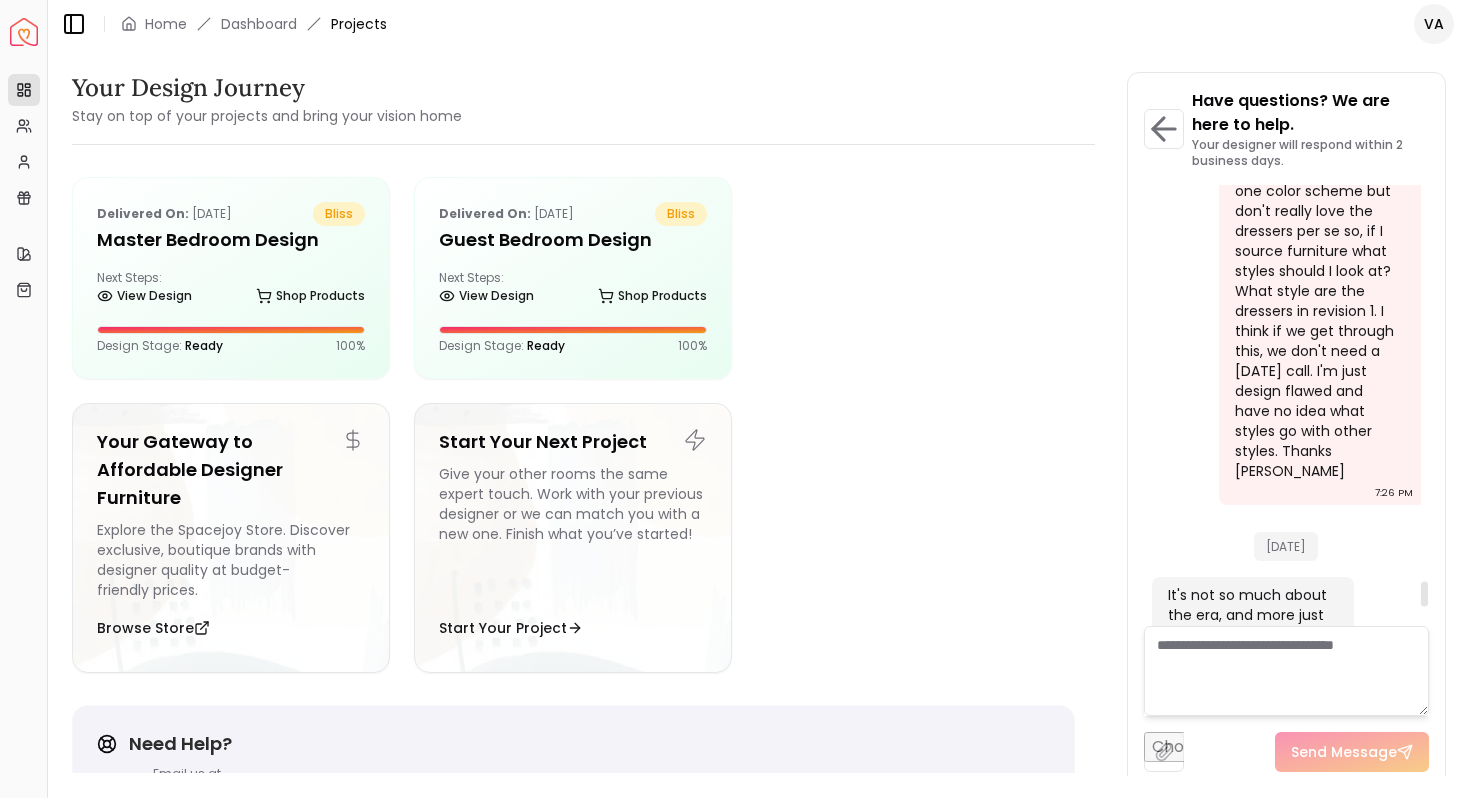 click at bounding box center [1424, 594] 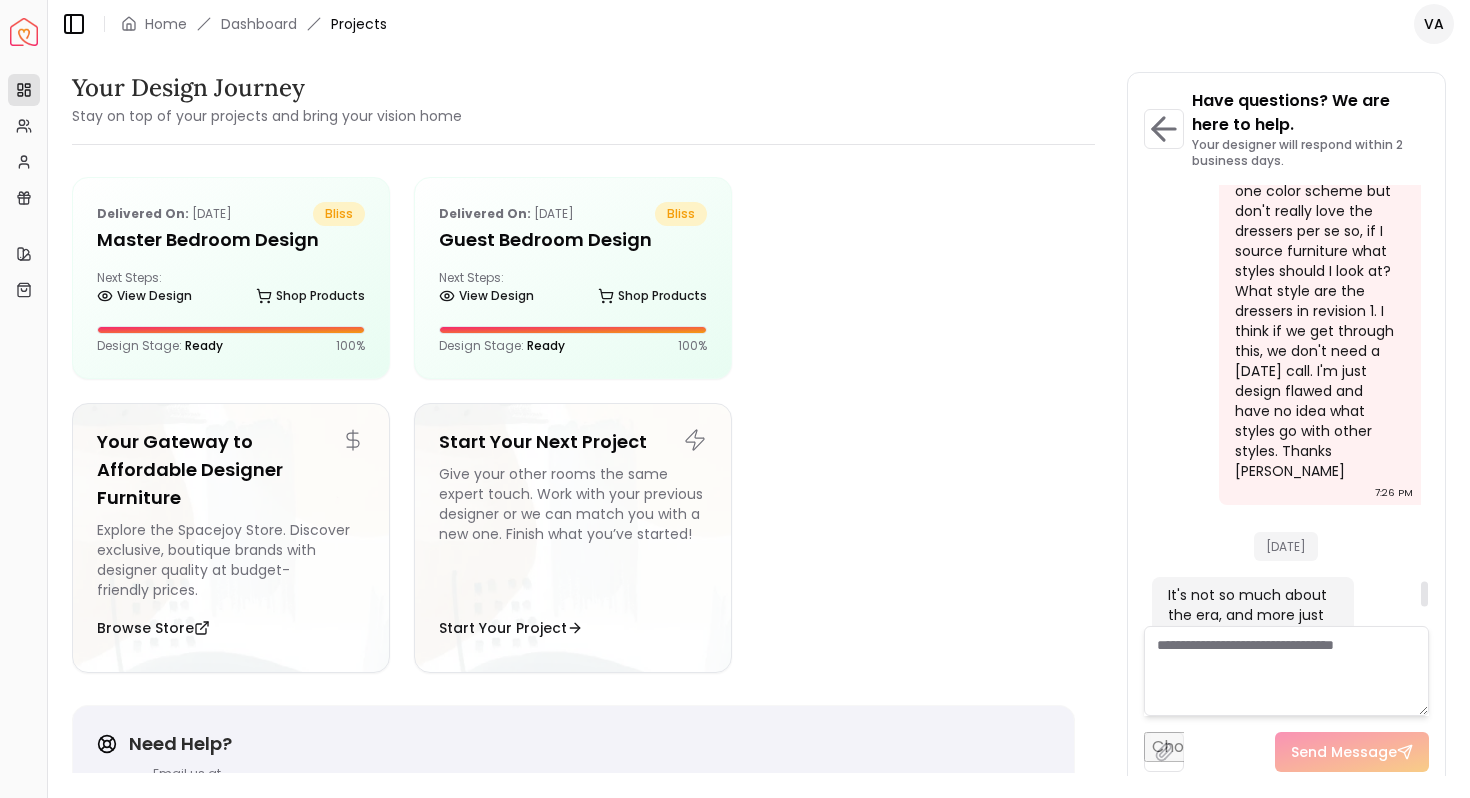 drag, startPoint x: 1437, startPoint y: 598, endPoint x: 1406, endPoint y: 604, distance: 31.575306 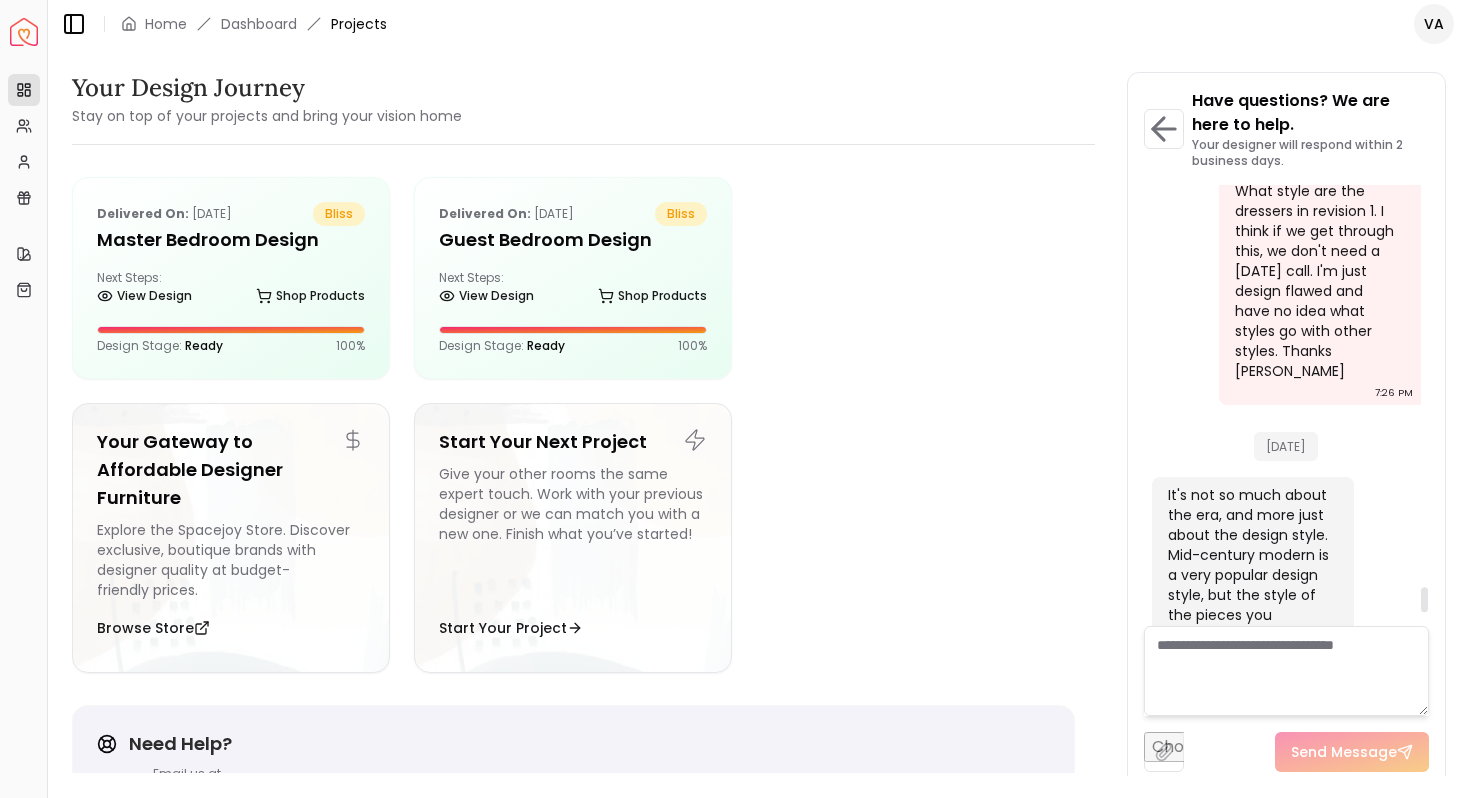 scroll, scrollTop: 7347, scrollLeft: 0, axis: vertical 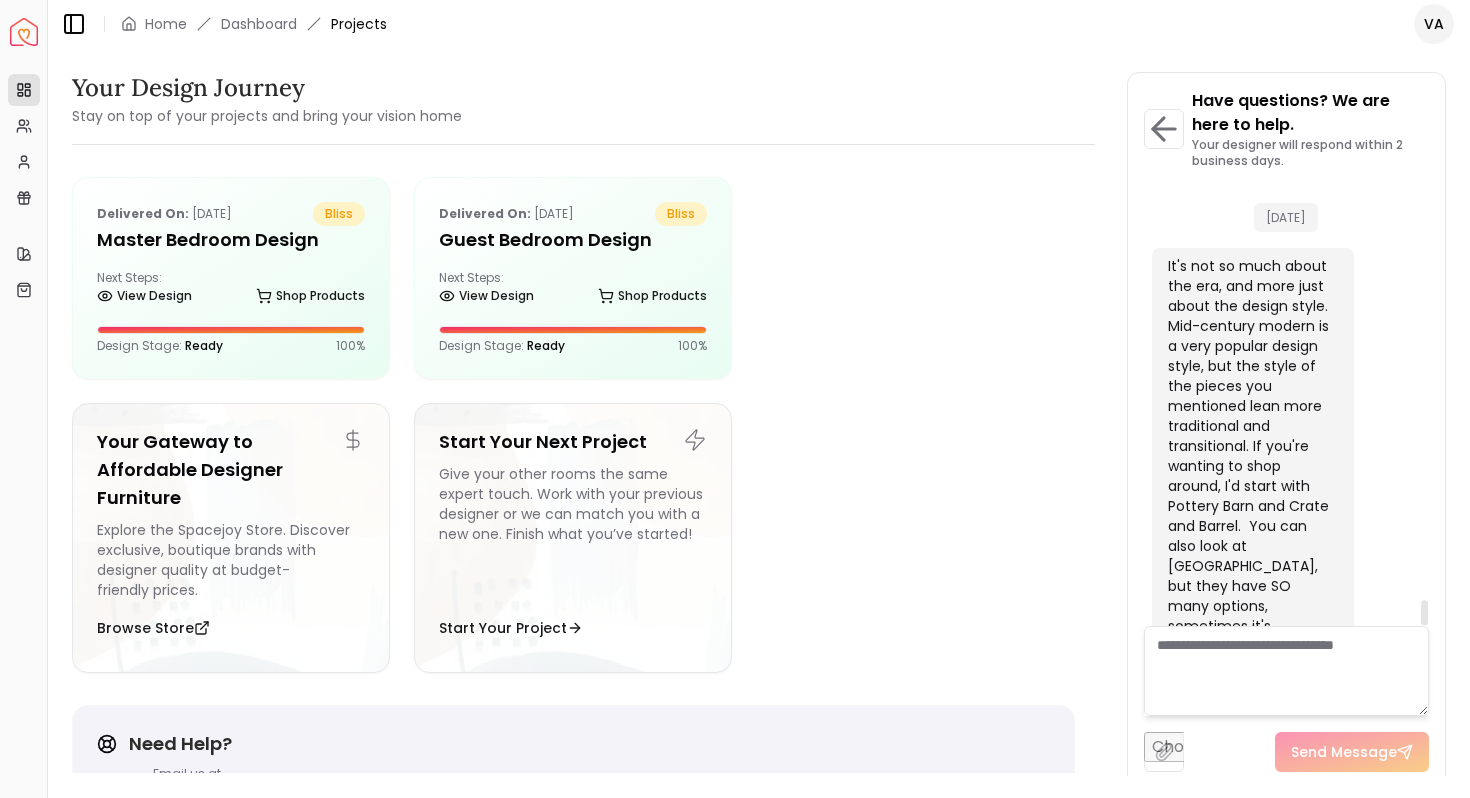 drag, startPoint x: 1423, startPoint y: 602, endPoint x: 1439, endPoint y: 654, distance: 54.405884 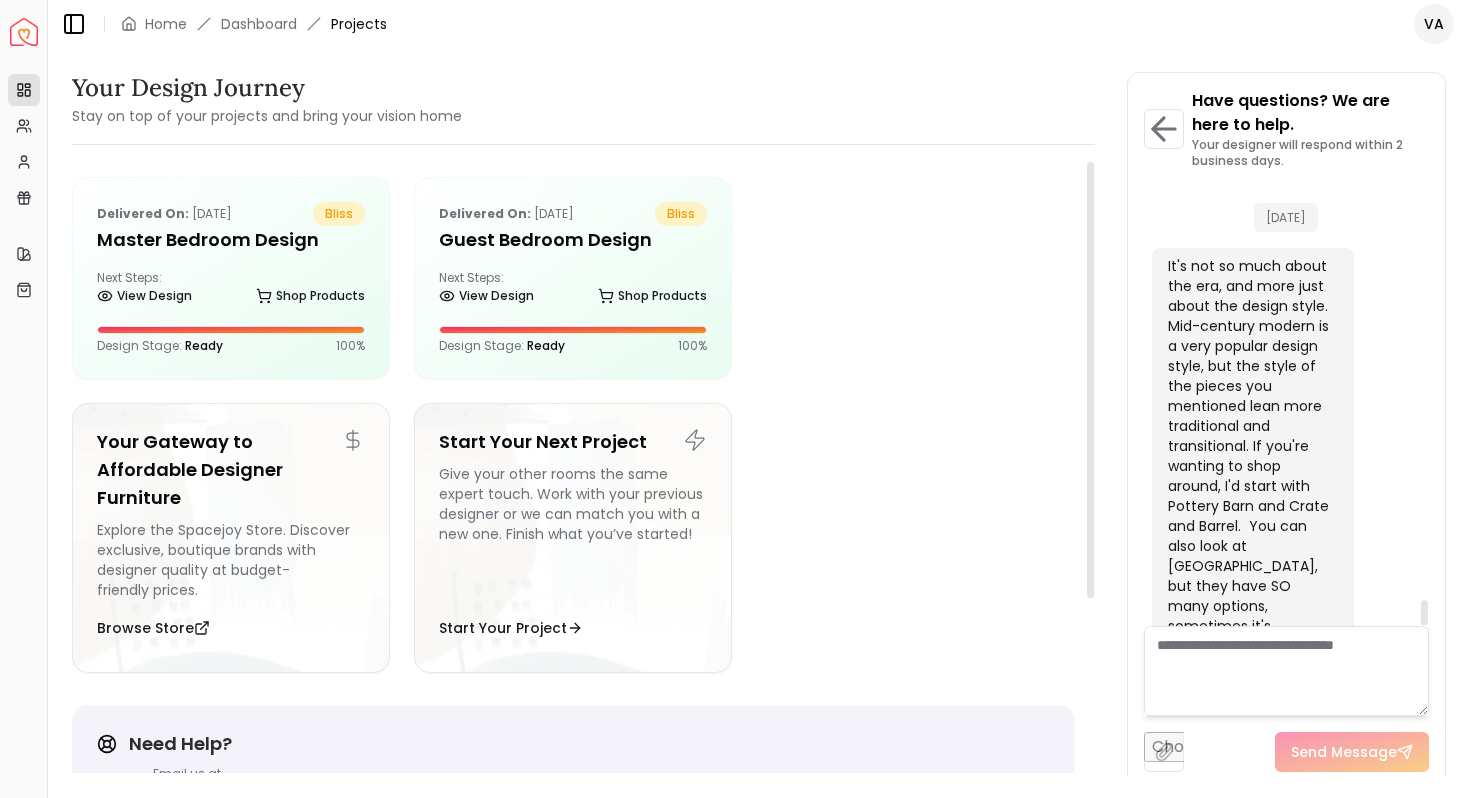 click on "Delivered on:   Jun 21, 2025 bliss Master Bedroom design Next Steps: View Design Shop Products Design Stage:   Ready 100 % Delivered on:   Jun 20, 2025 bliss Guest Bedroom design Next Steps: View Design Shop Products Design Stage:   Ready 100 % Your Gateway to Affordable Designer Furniture Explore the Spacejoy Store. Discover exclusive, boutique brands with designer quality at budget-friendly prices. Browse Store   Start Your Next Project Give your other rooms the same expert touch. Work with your previous designer or we can match you with a new one. Finish what you’ve started! Start Your Project" at bounding box center [573, 433] 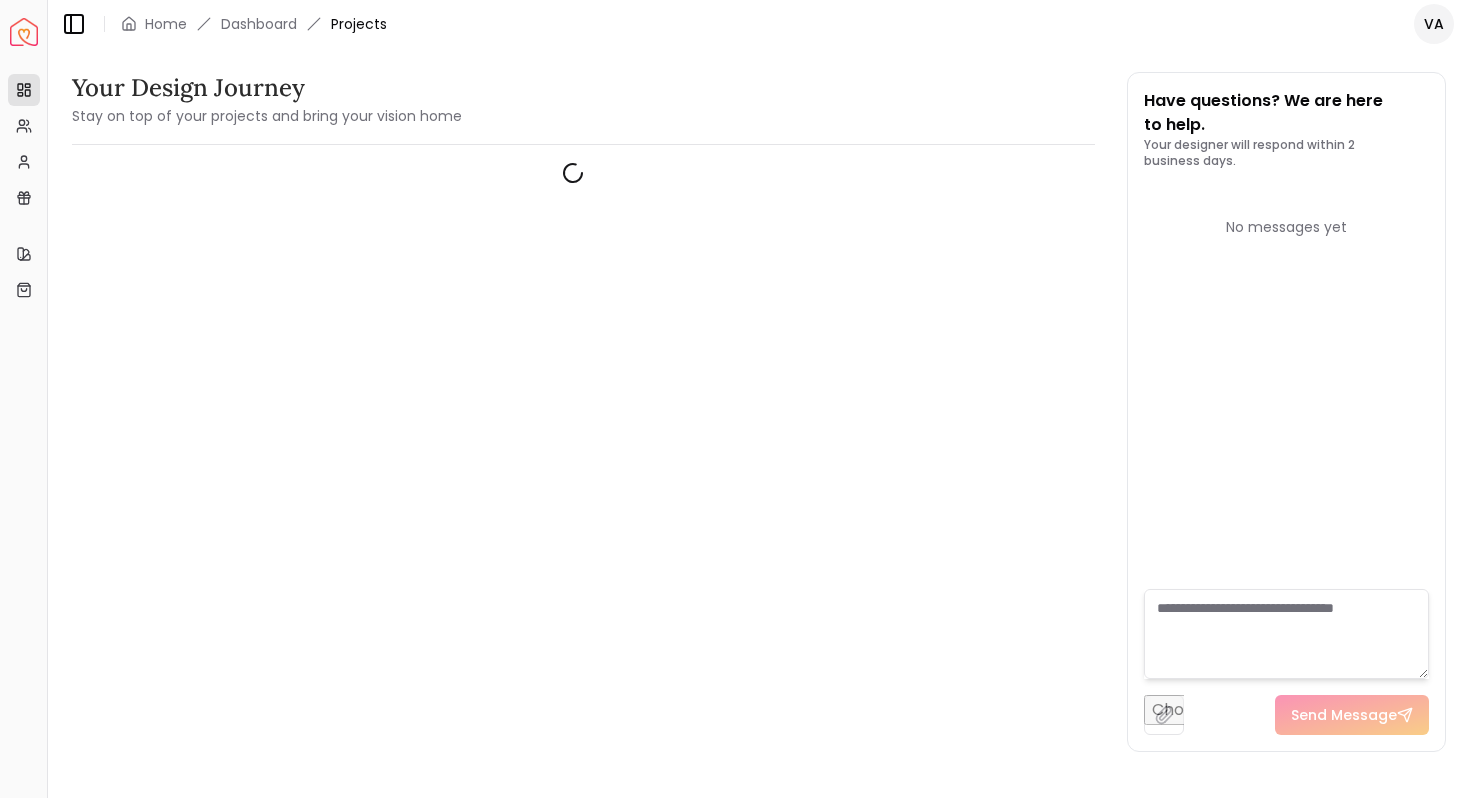 scroll, scrollTop: 0, scrollLeft: 0, axis: both 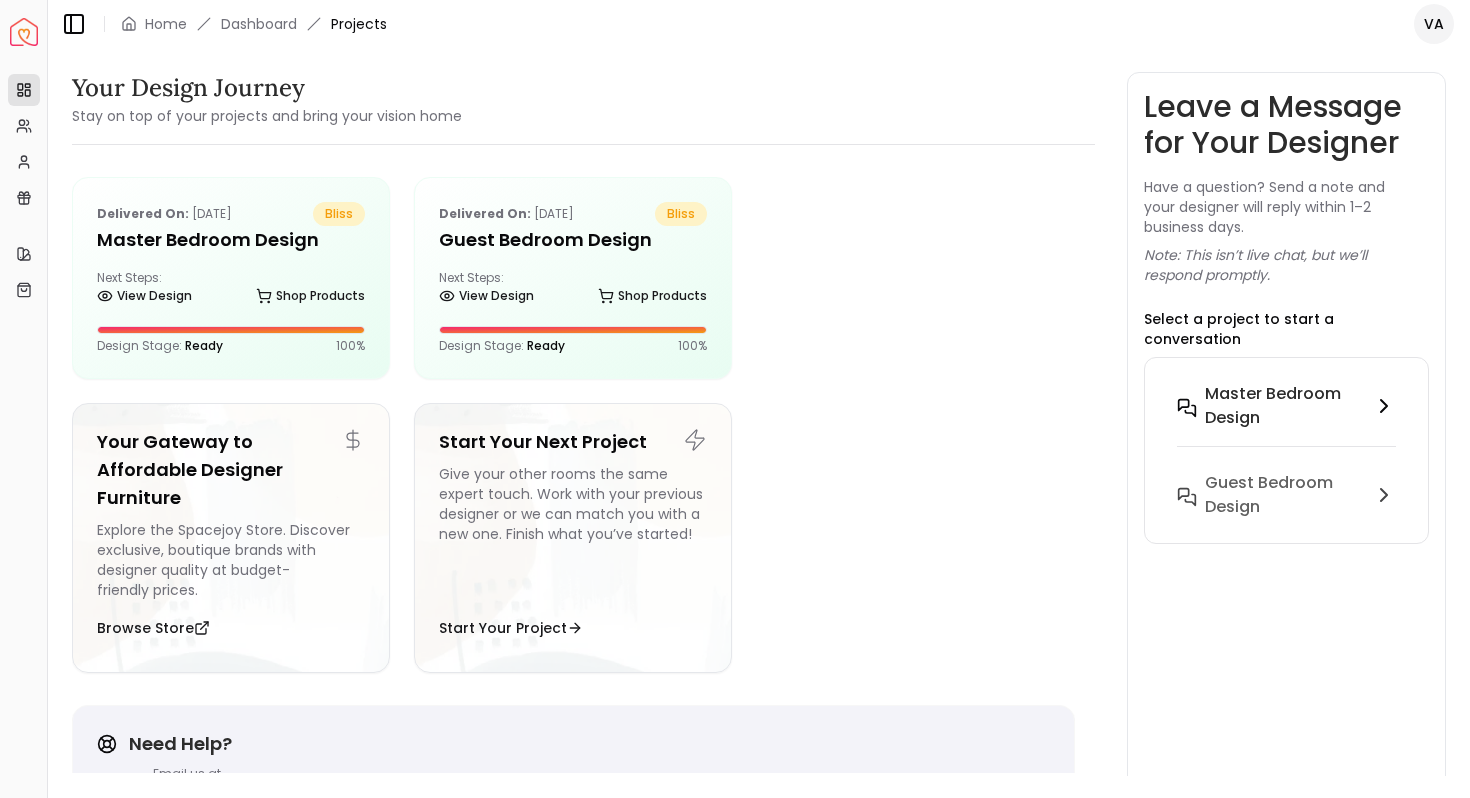 click on "Master Bedroom design" at bounding box center (1285, 406) 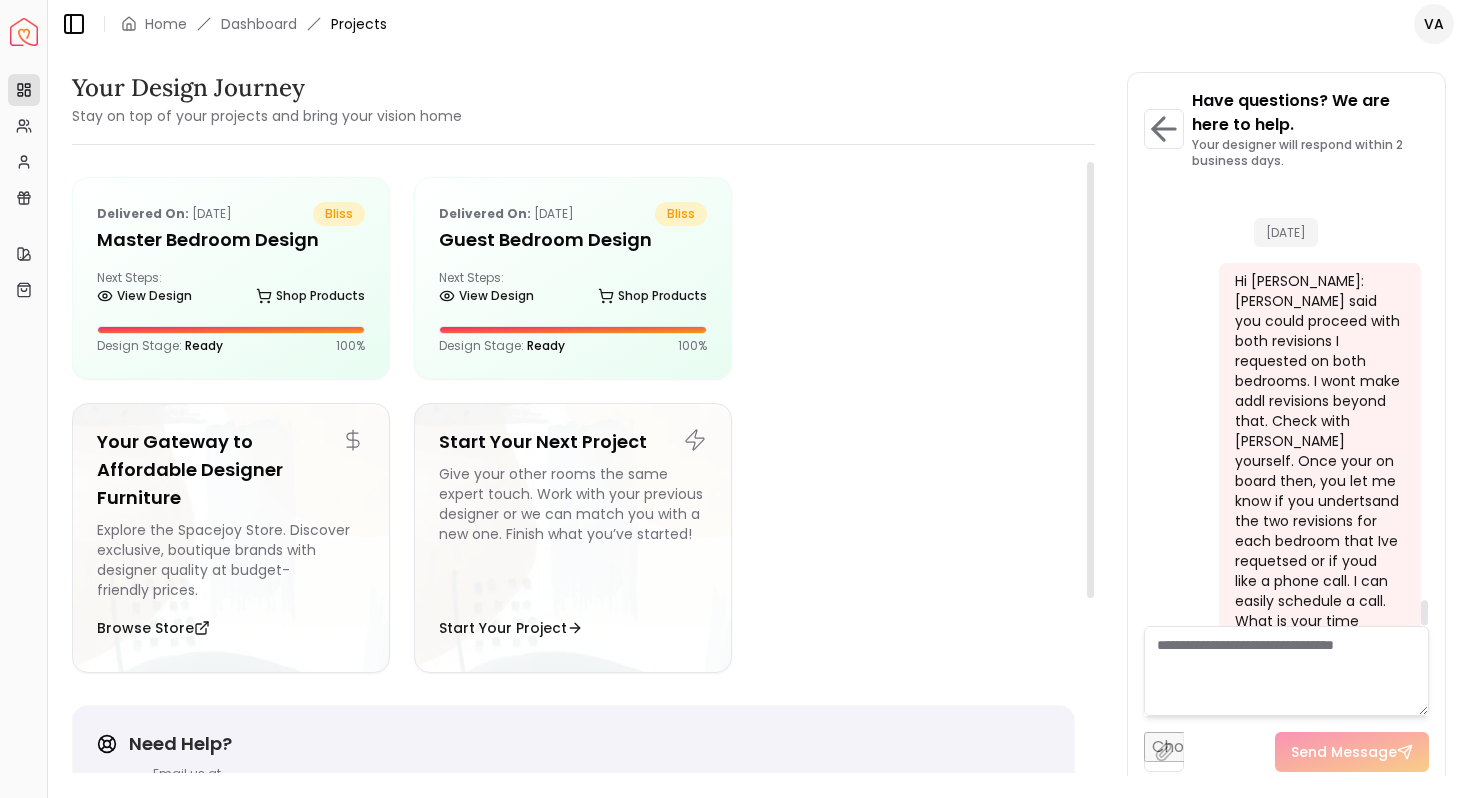 scroll, scrollTop: 7347, scrollLeft: 0, axis: vertical 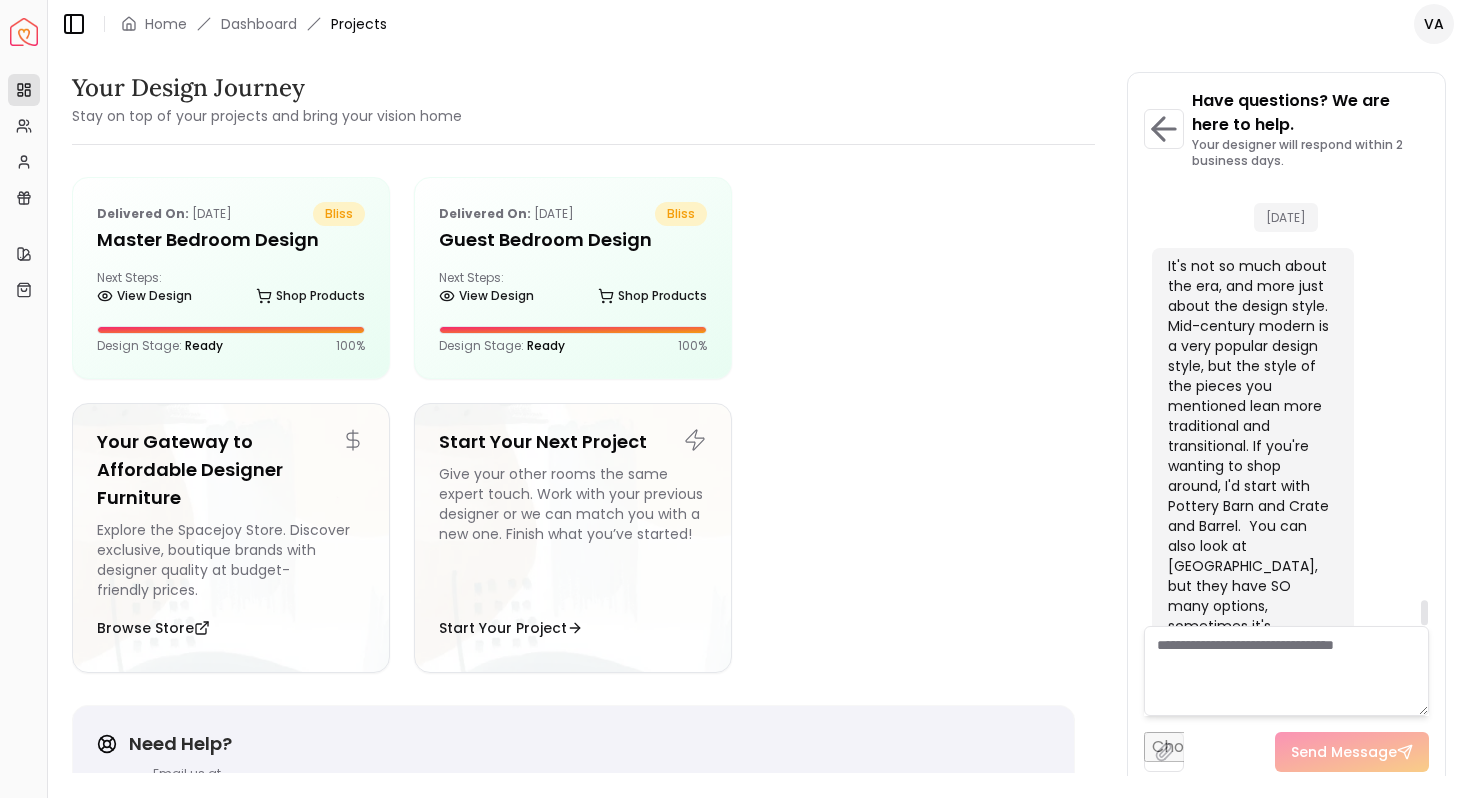 drag, startPoint x: 1427, startPoint y: 618, endPoint x: 1435, endPoint y: 676, distance: 58.549126 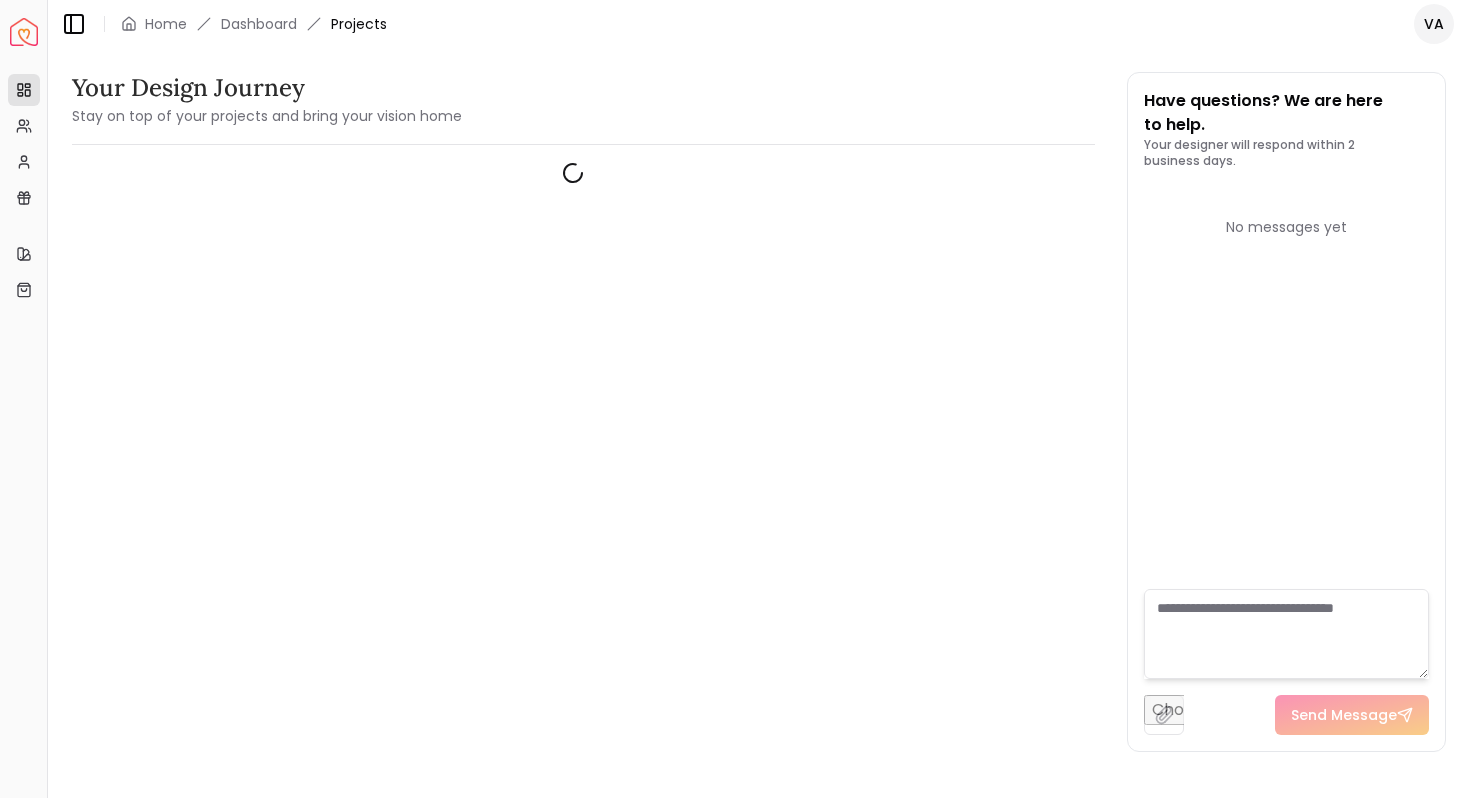 scroll, scrollTop: 0, scrollLeft: 0, axis: both 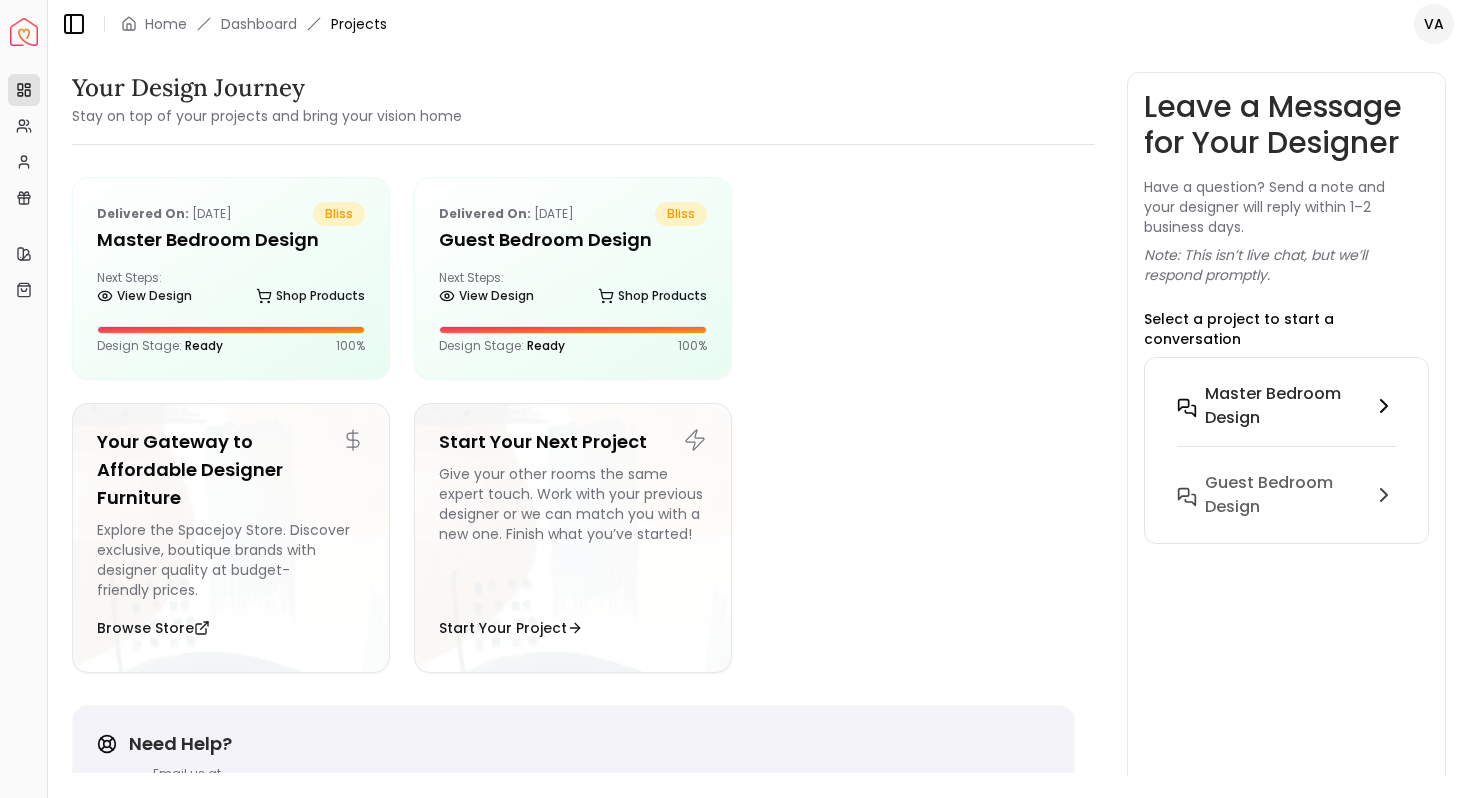 click 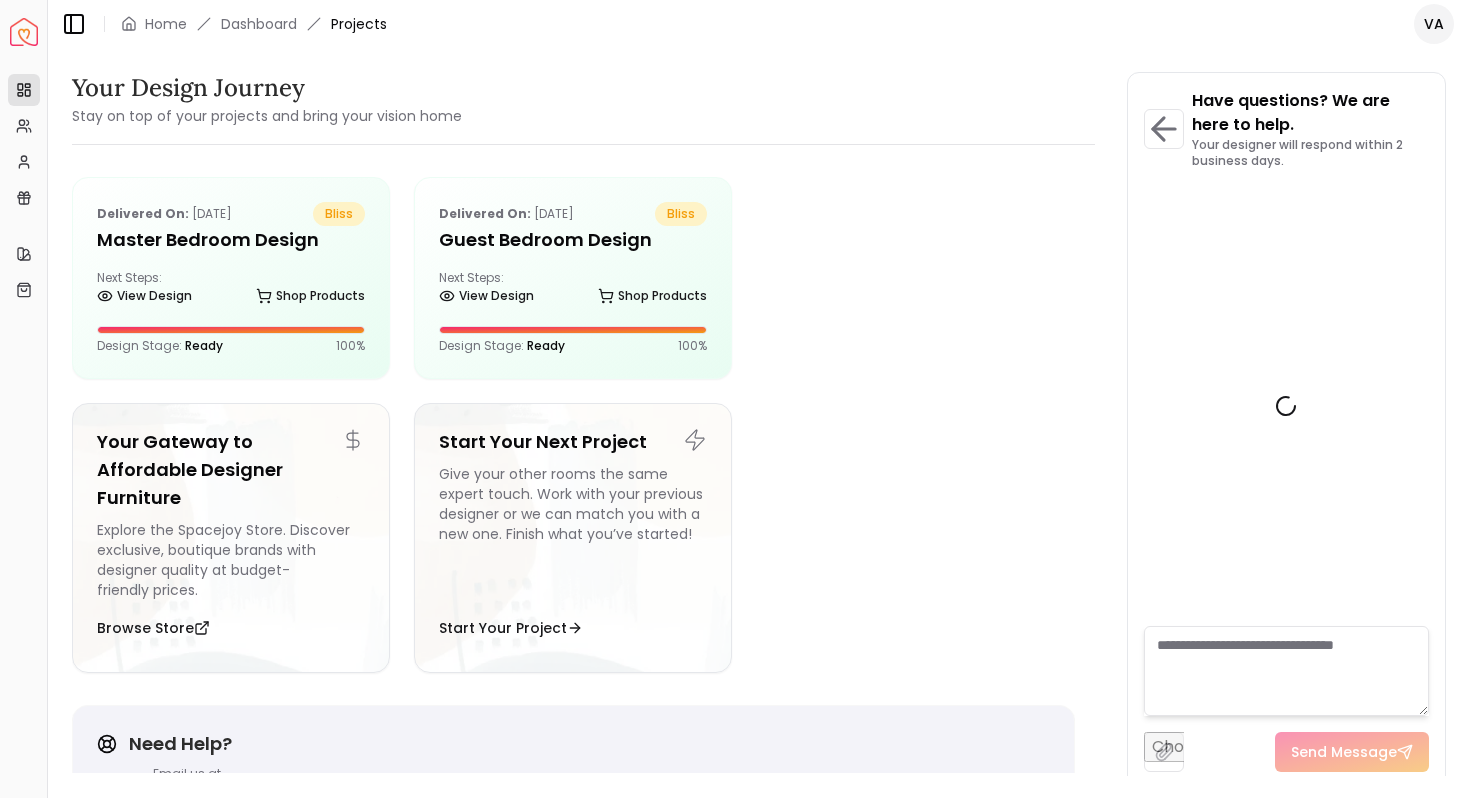 scroll, scrollTop: 7347, scrollLeft: 0, axis: vertical 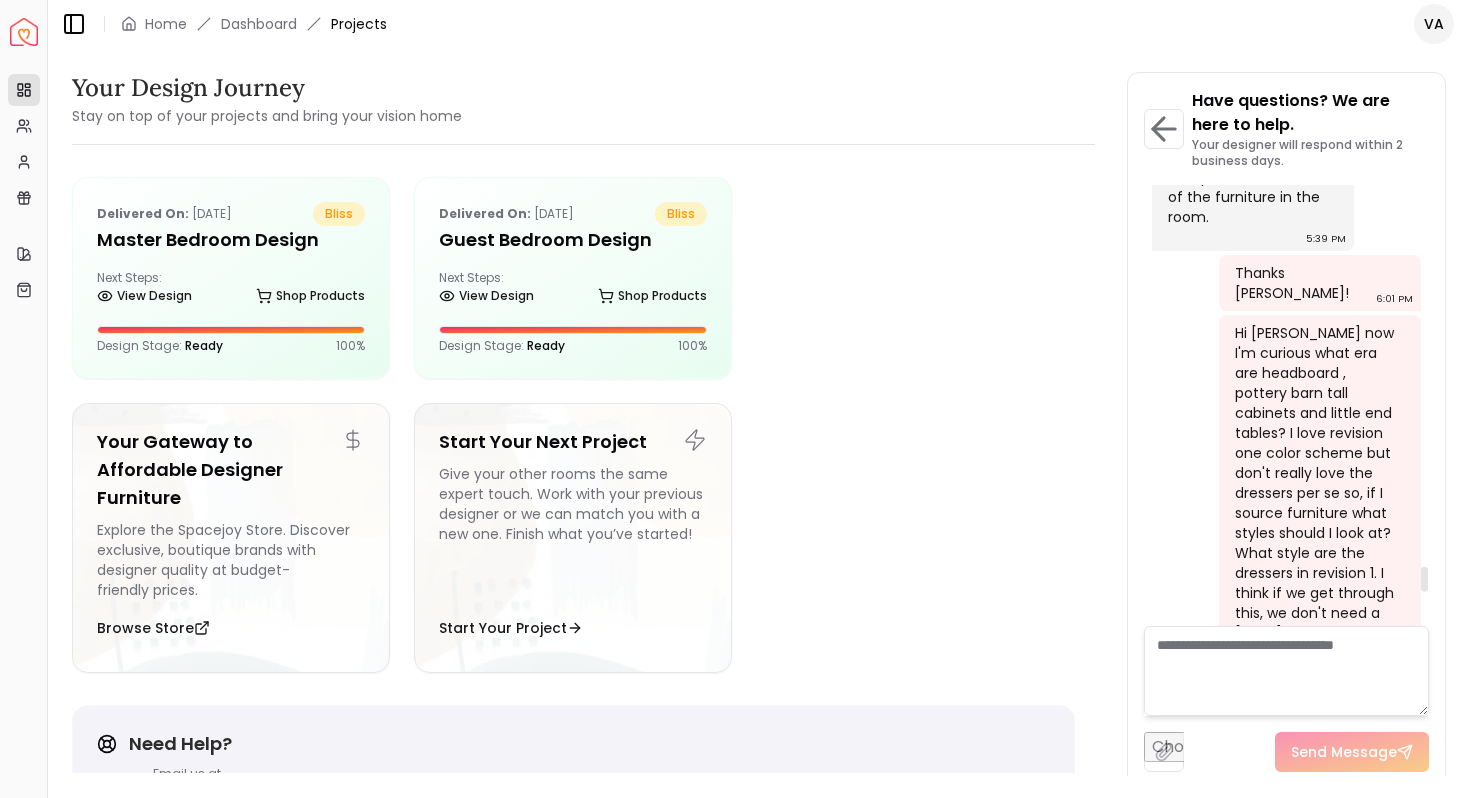 drag, startPoint x: 1422, startPoint y: 618, endPoint x: 1417, endPoint y: 585, distance: 33.37664 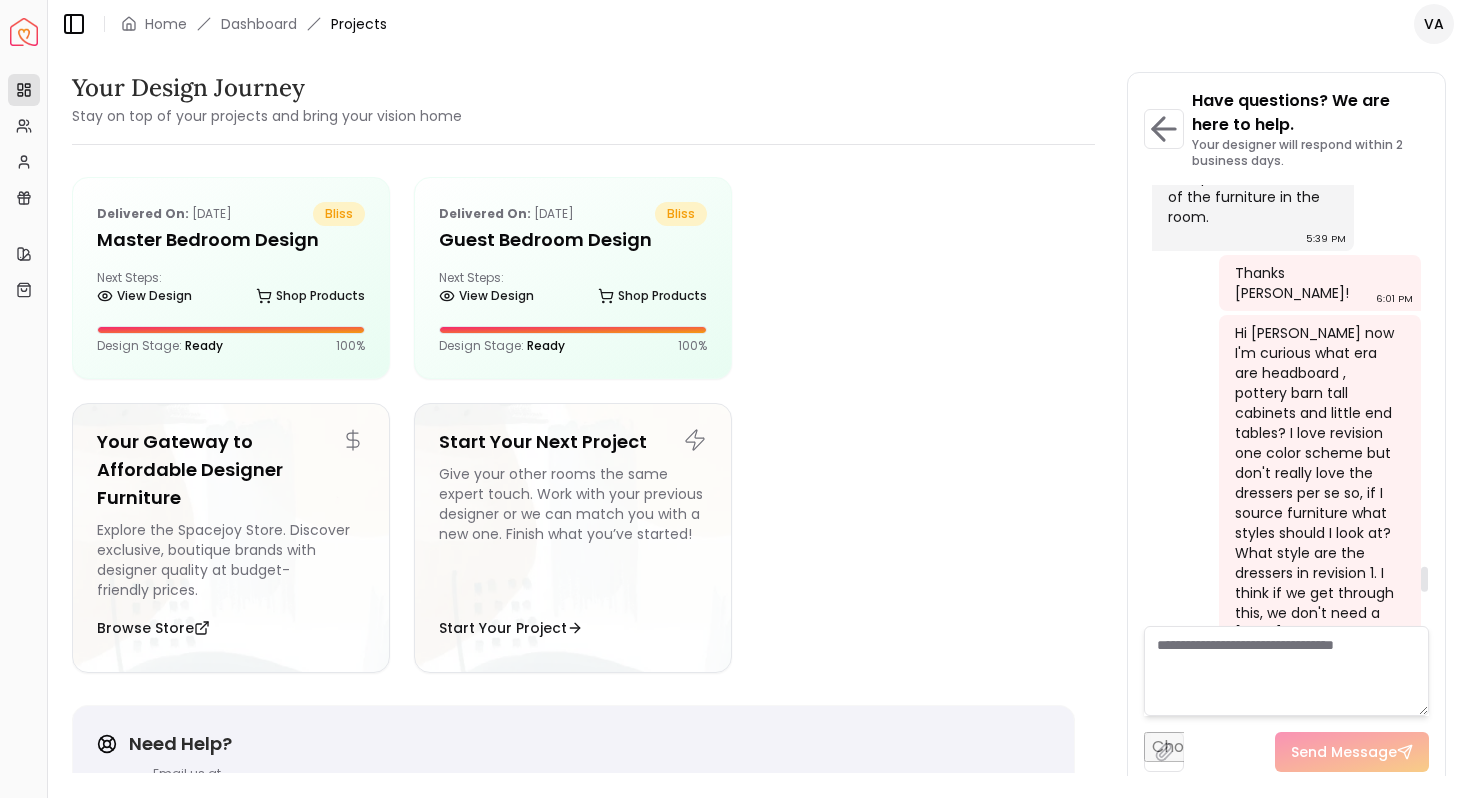 click at bounding box center [1424, 579] 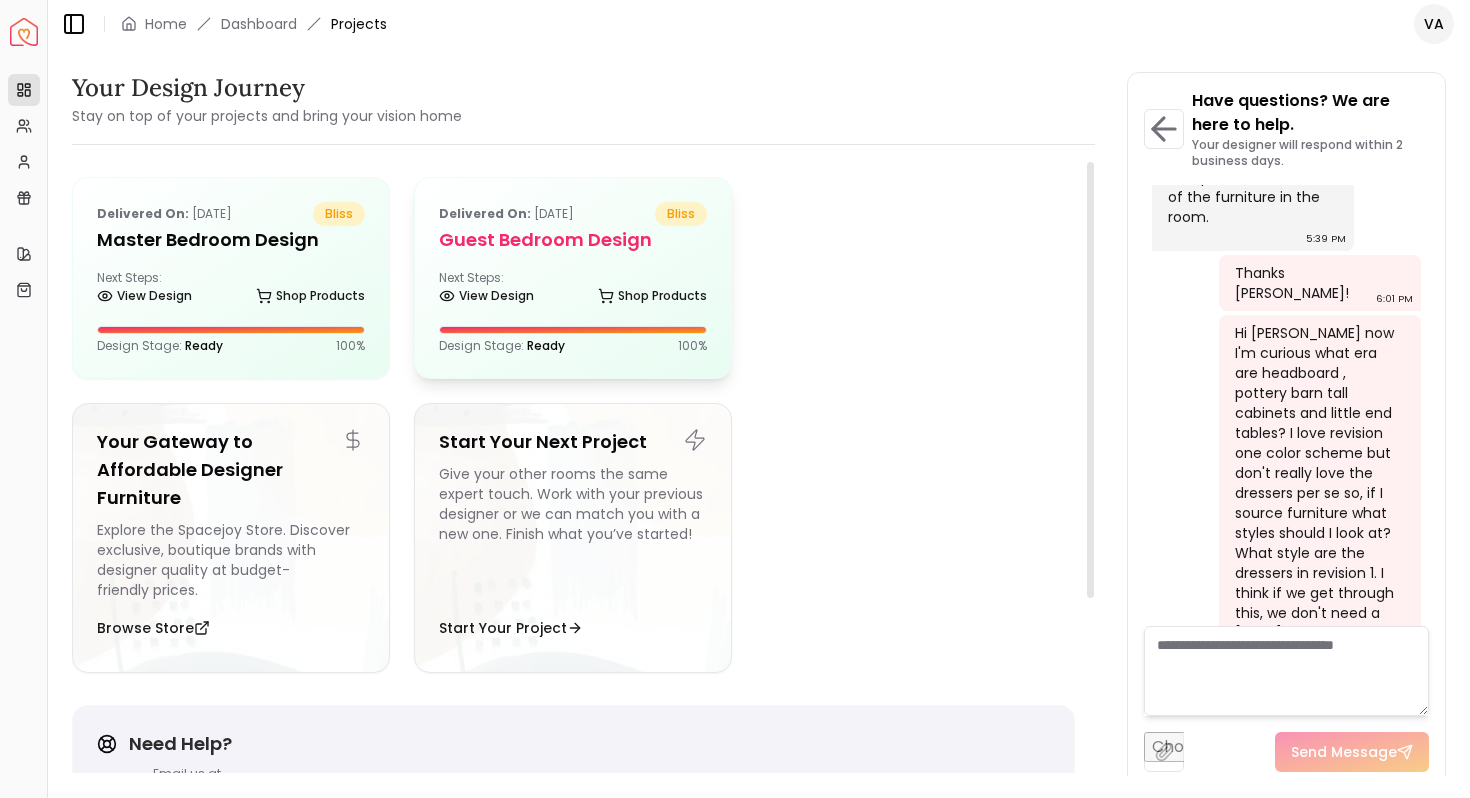 click on "Guest Bedroom design" at bounding box center (573, 240) 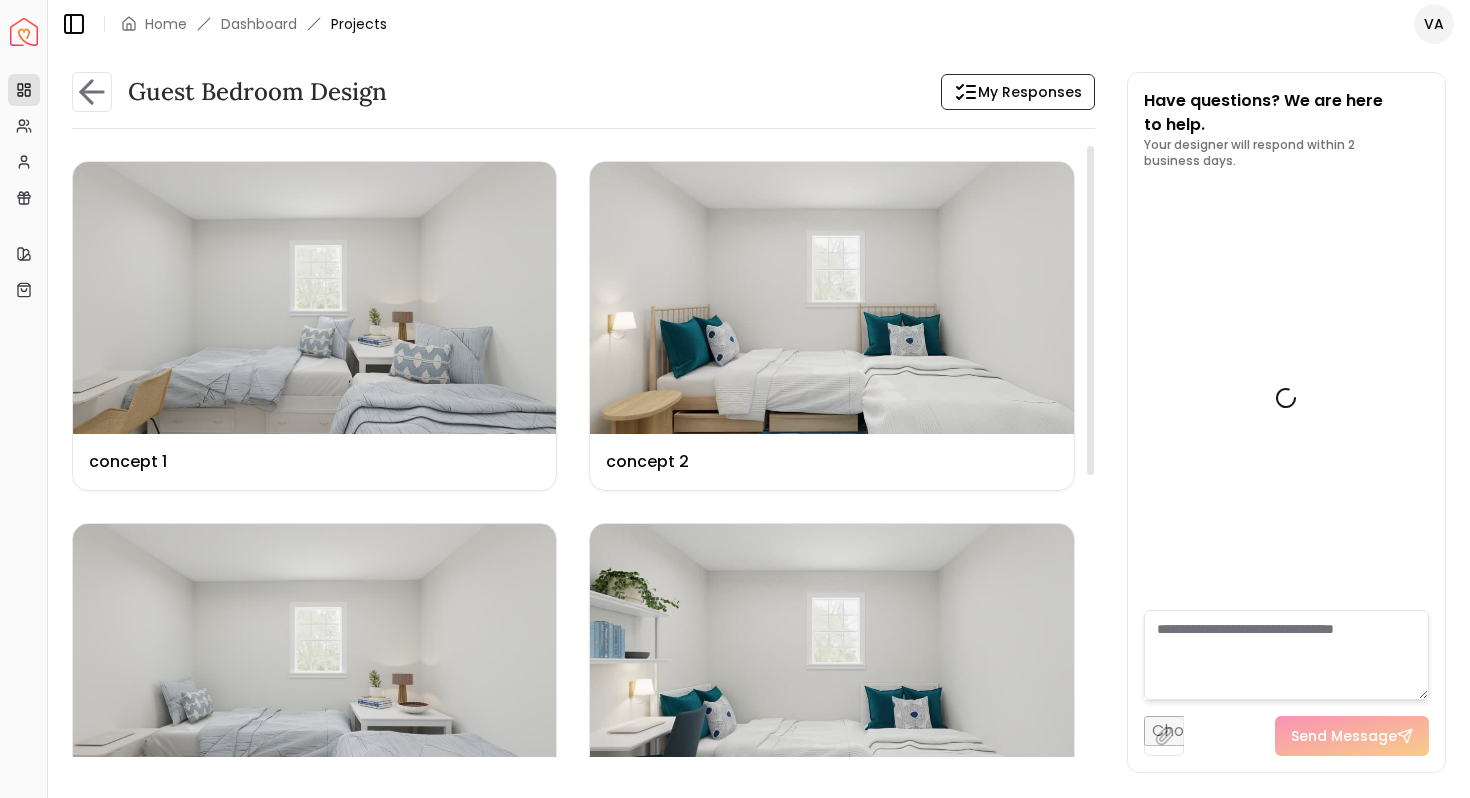 scroll, scrollTop: 12401, scrollLeft: 0, axis: vertical 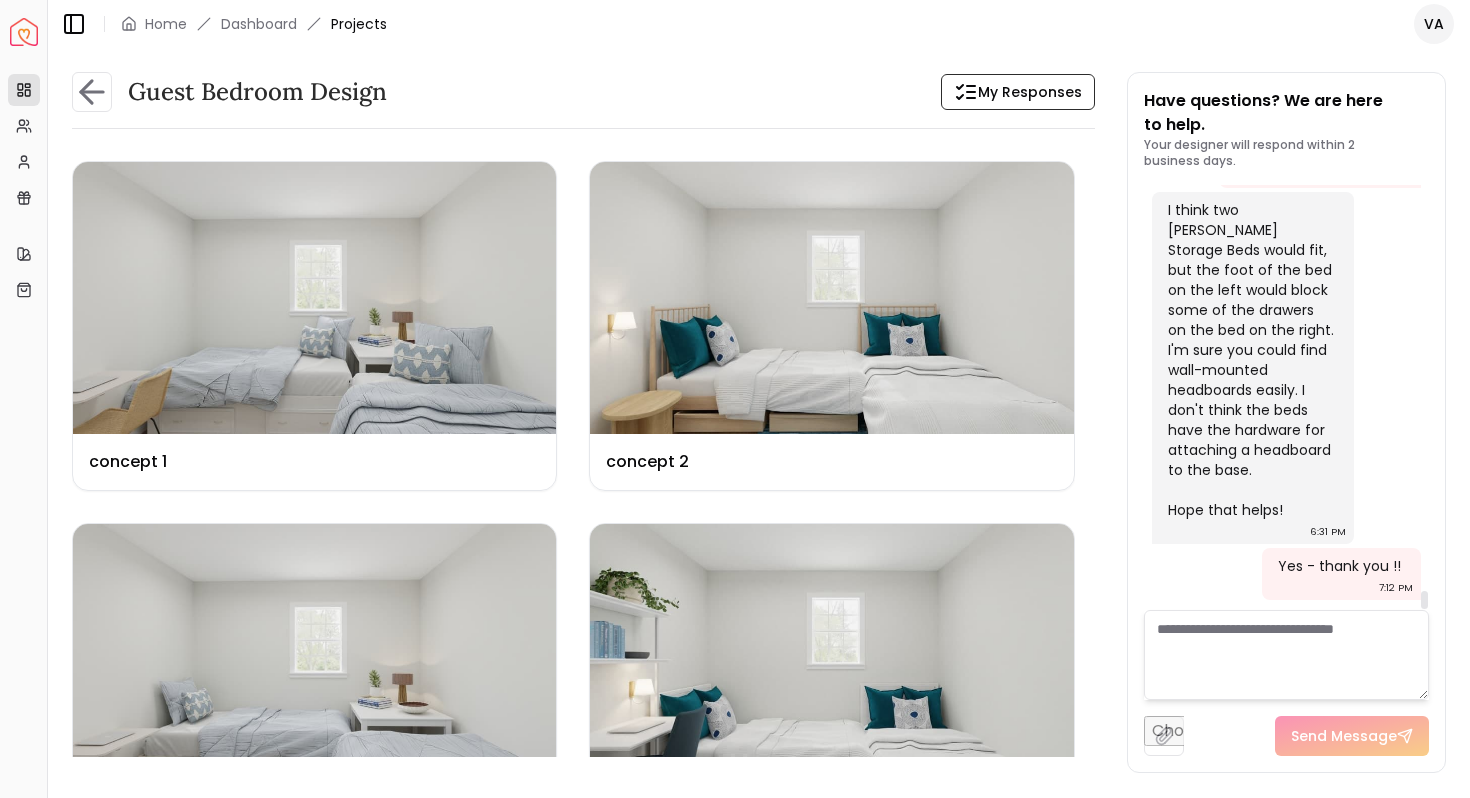 drag, startPoint x: 1423, startPoint y: 601, endPoint x: 1426, endPoint y: 694, distance: 93.04838 